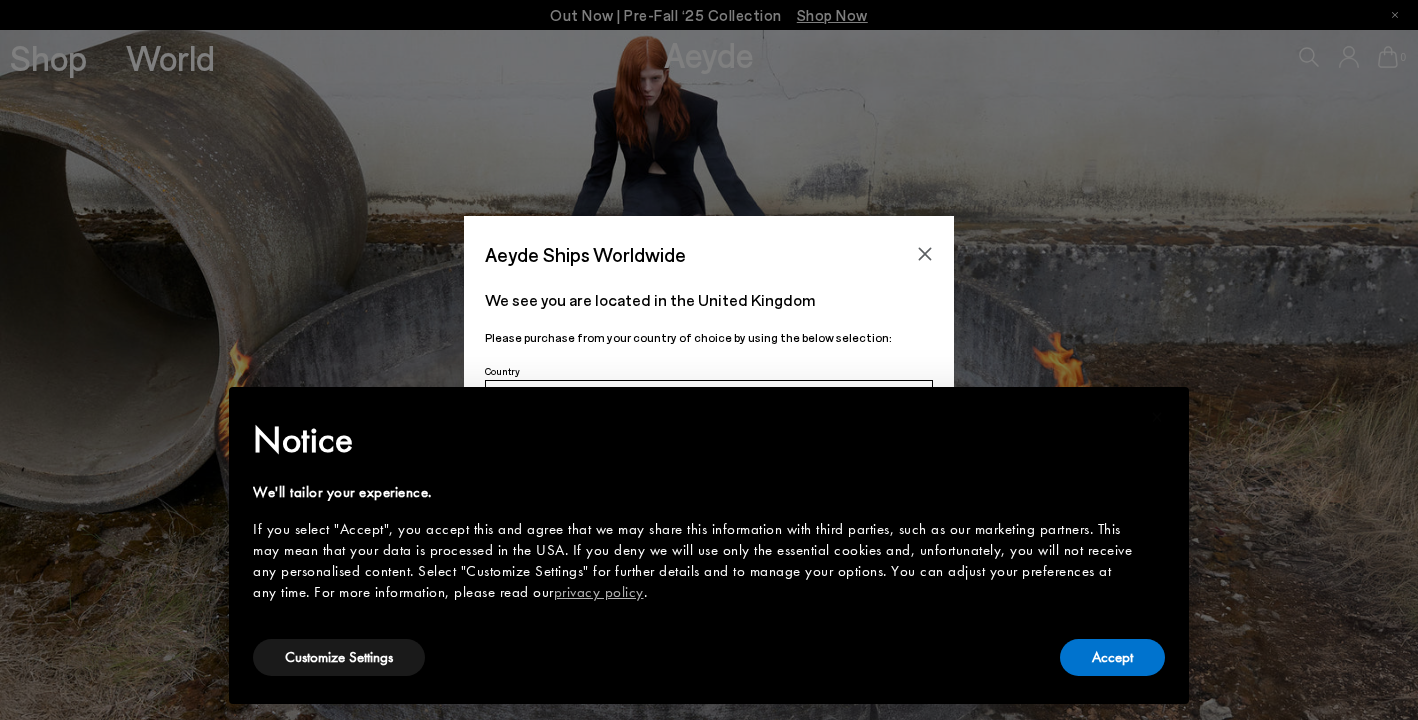 scroll, scrollTop: 0, scrollLeft: 0, axis: both 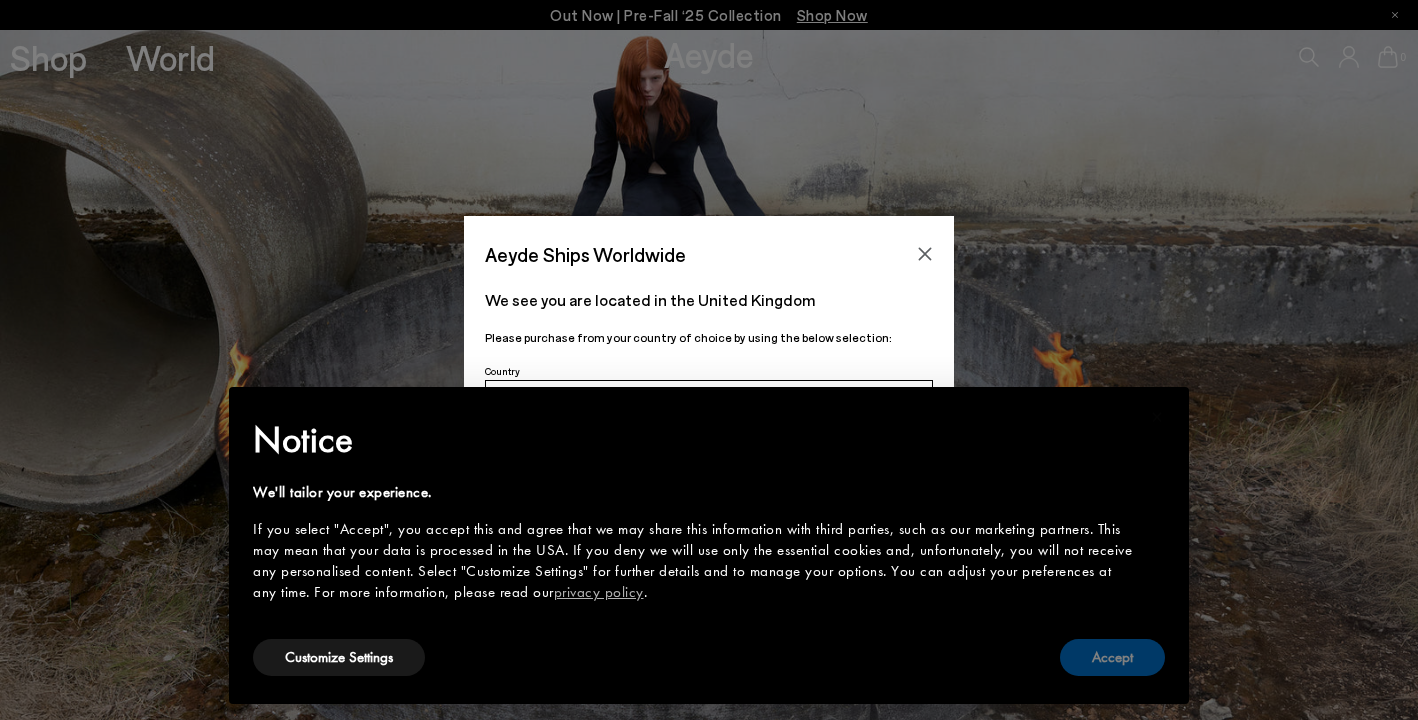 click on "Accept" at bounding box center (1112, 657) 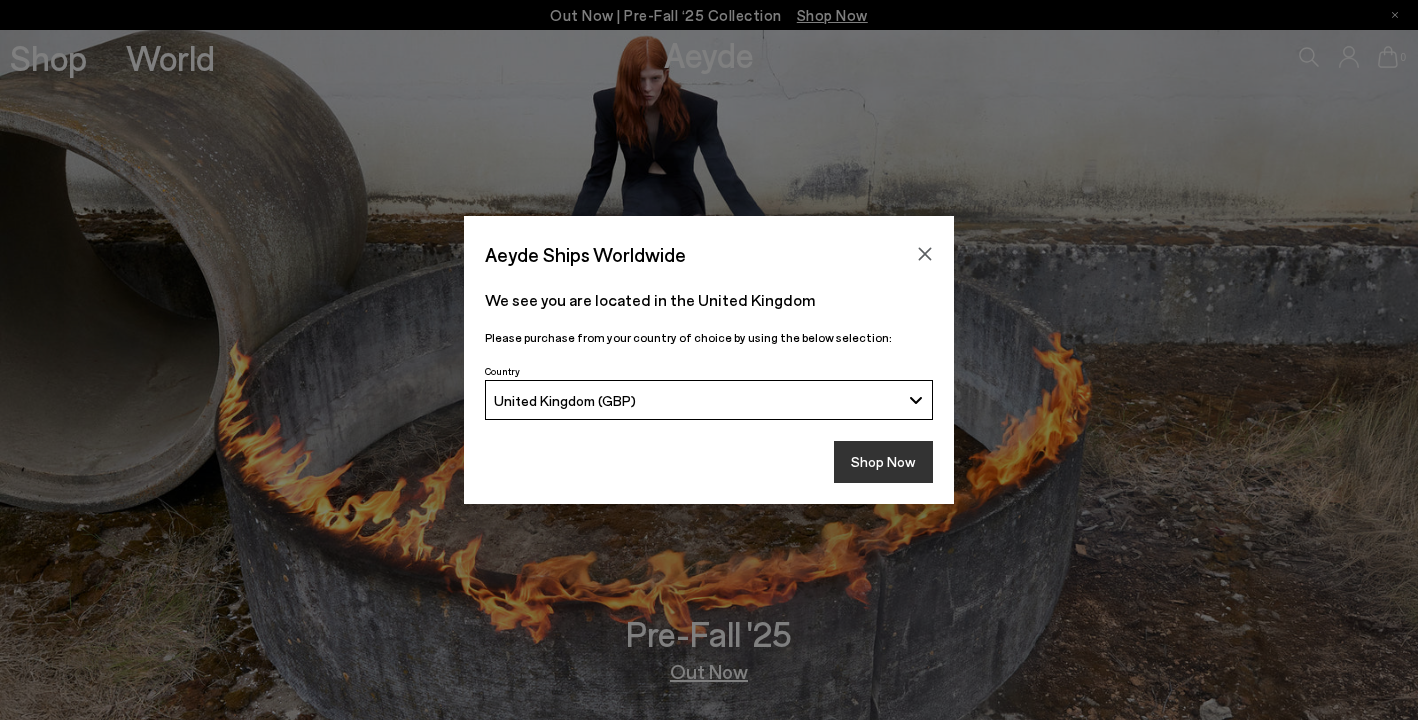 click on "Shop Now" at bounding box center [883, 462] 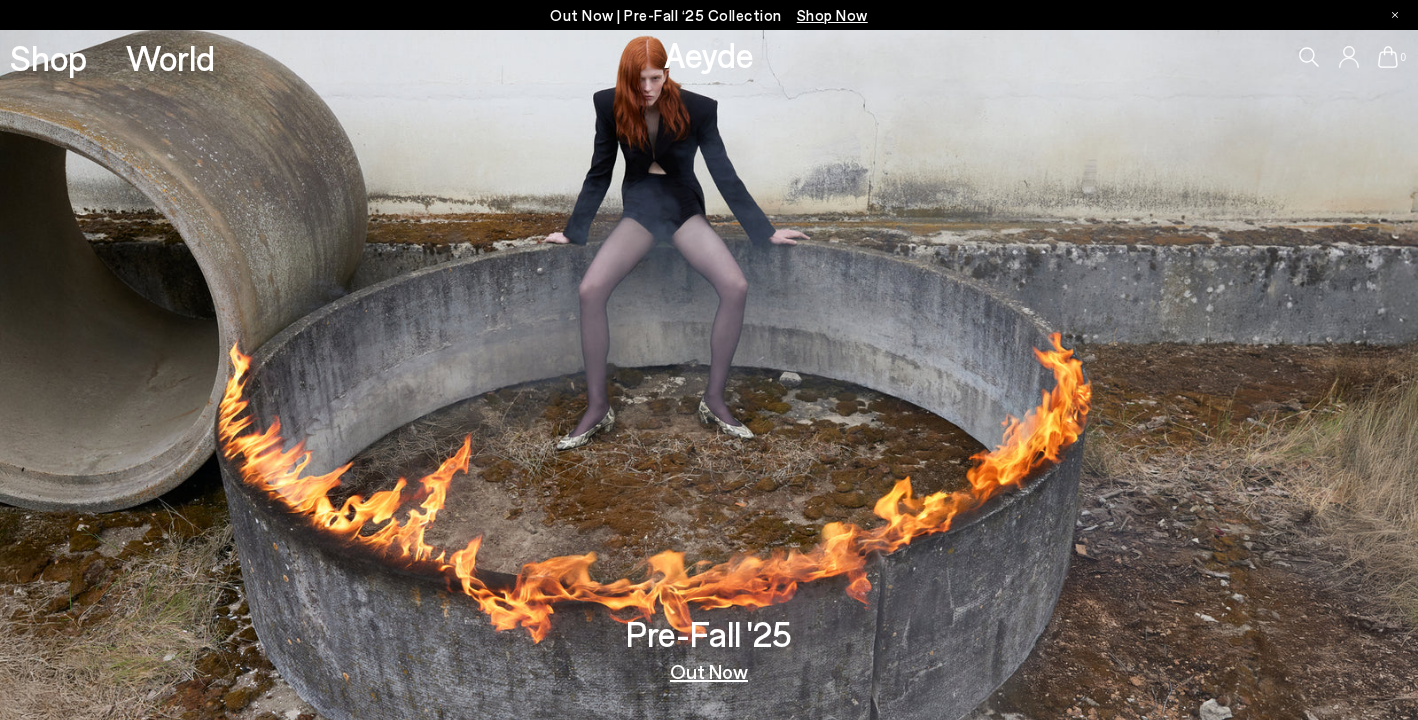 scroll, scrollTop: 0, scrollLeft: 0, axis: both 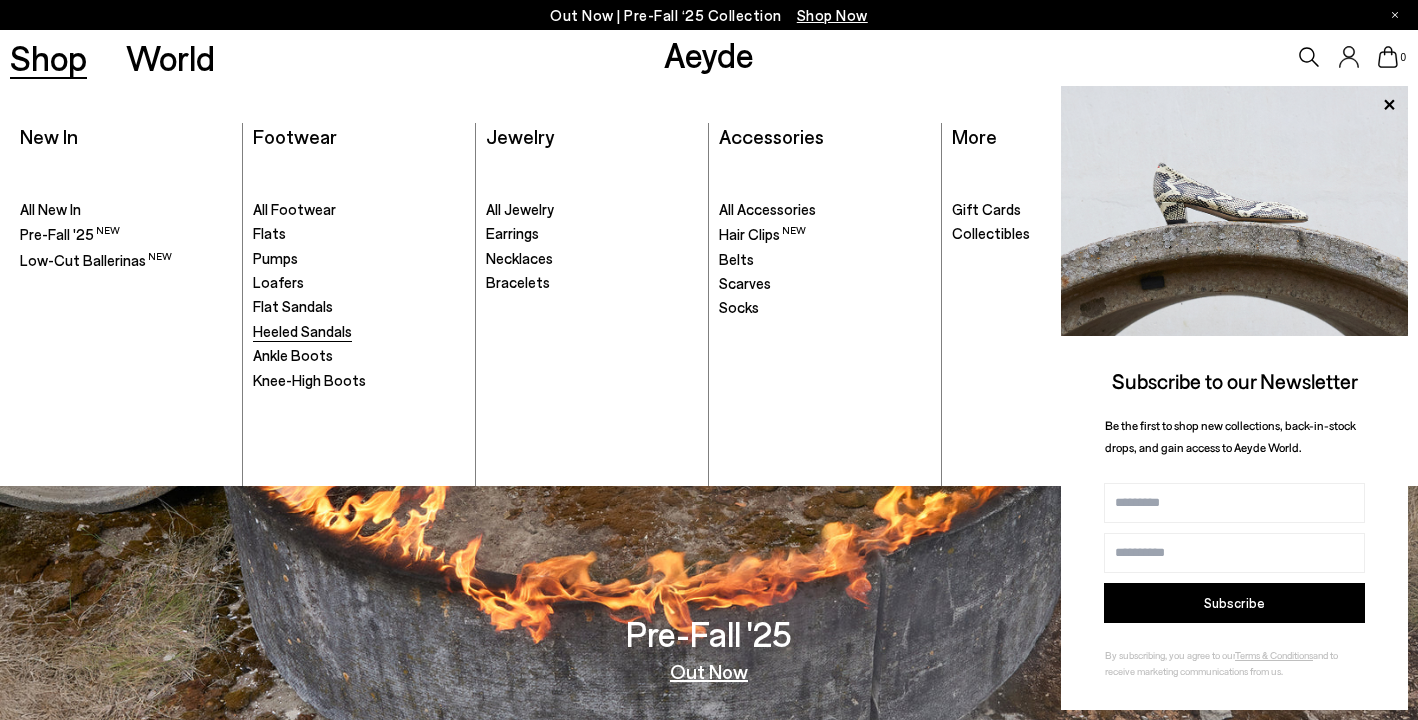 click on "Heeled Sandals" at bounding box center (302, 331) 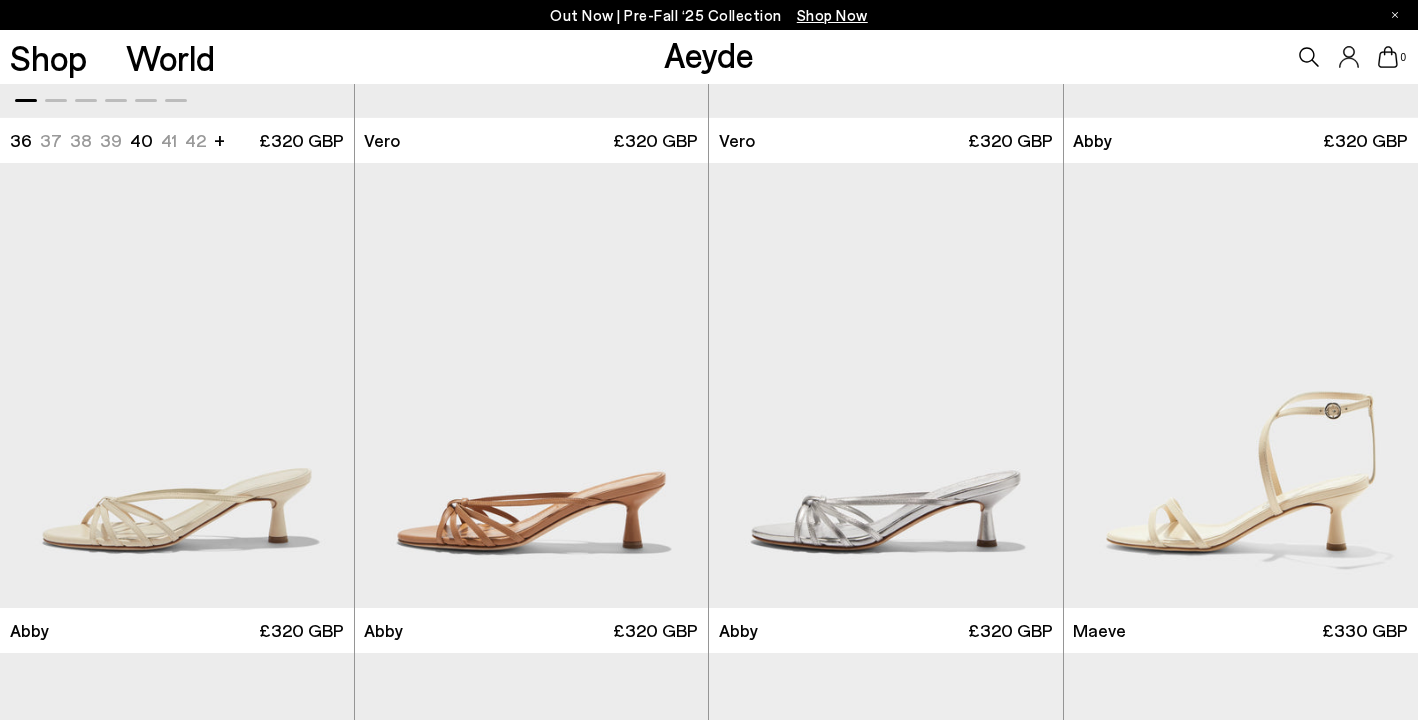 scroll, scrollTop: 903, scrollLeft: 0, axis: vertical 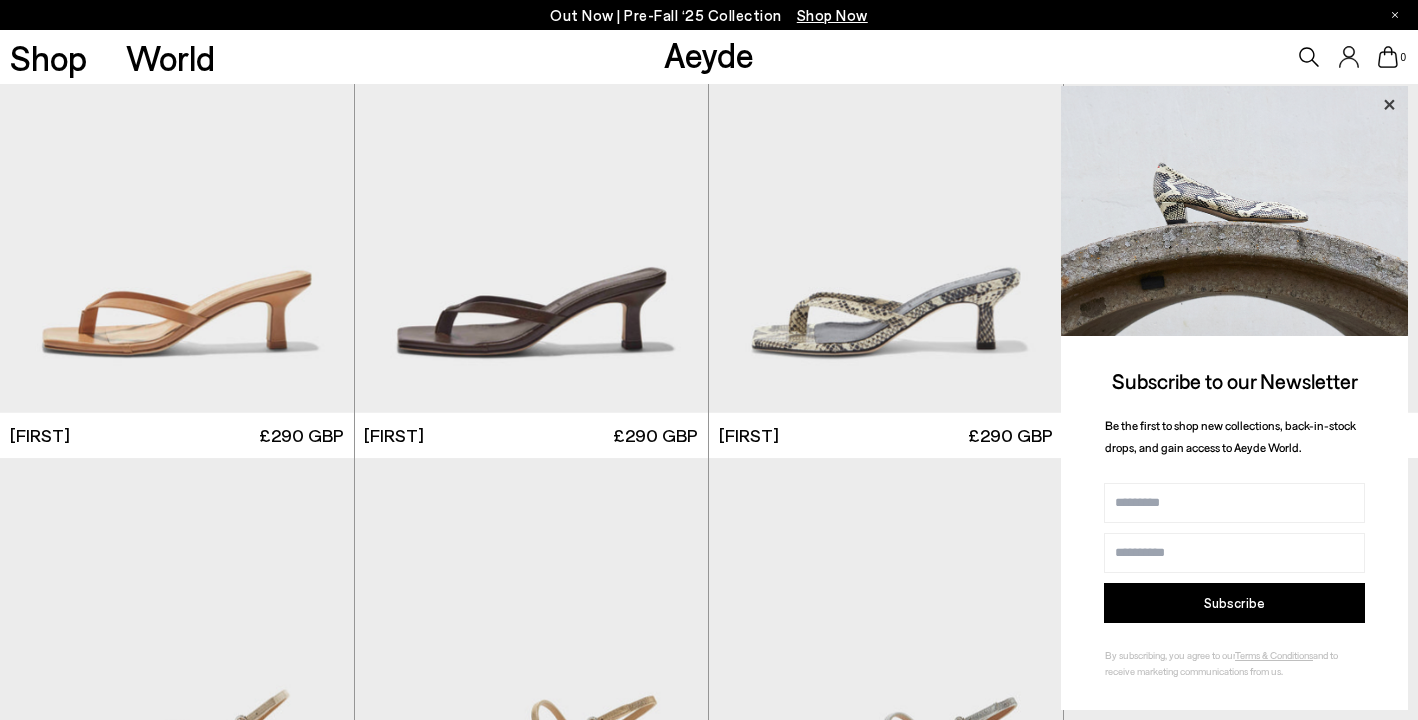 click 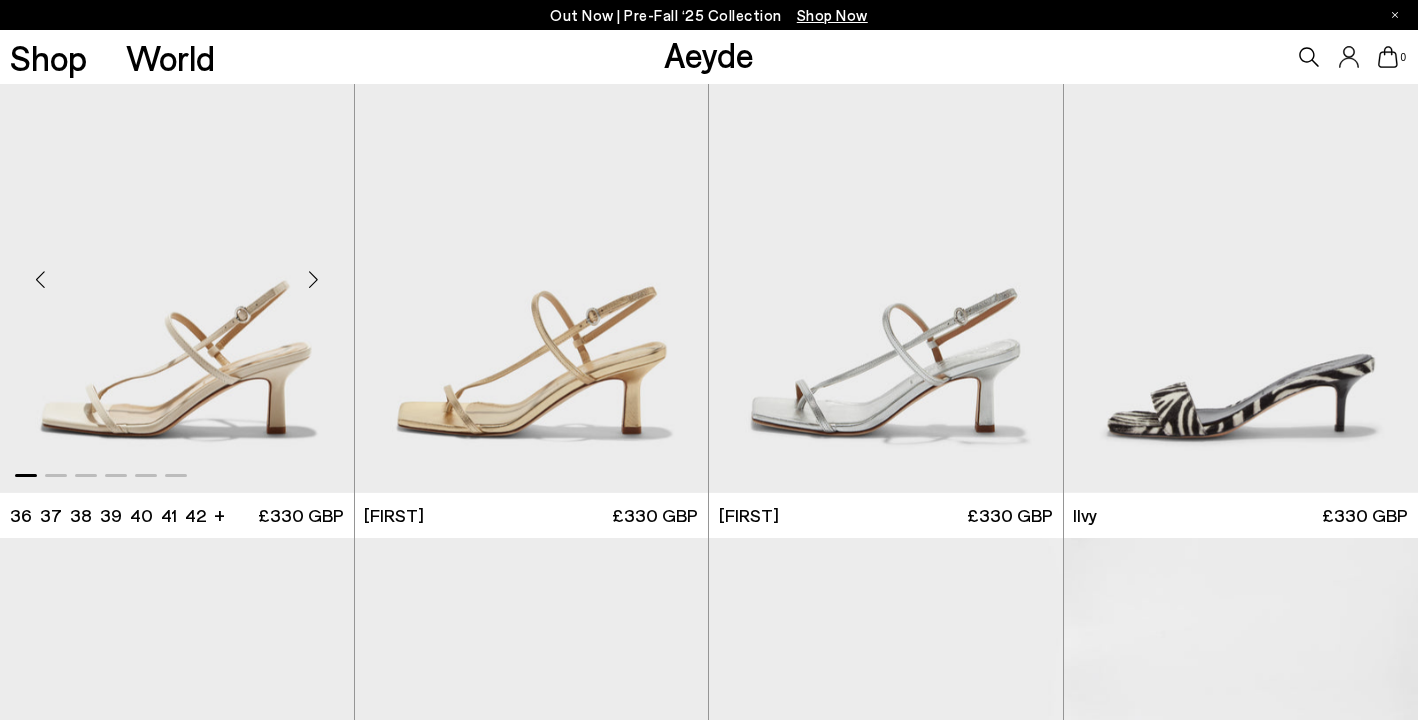 scroll, scrollTop: 2402, scrollLeft: 0, axis: vertical 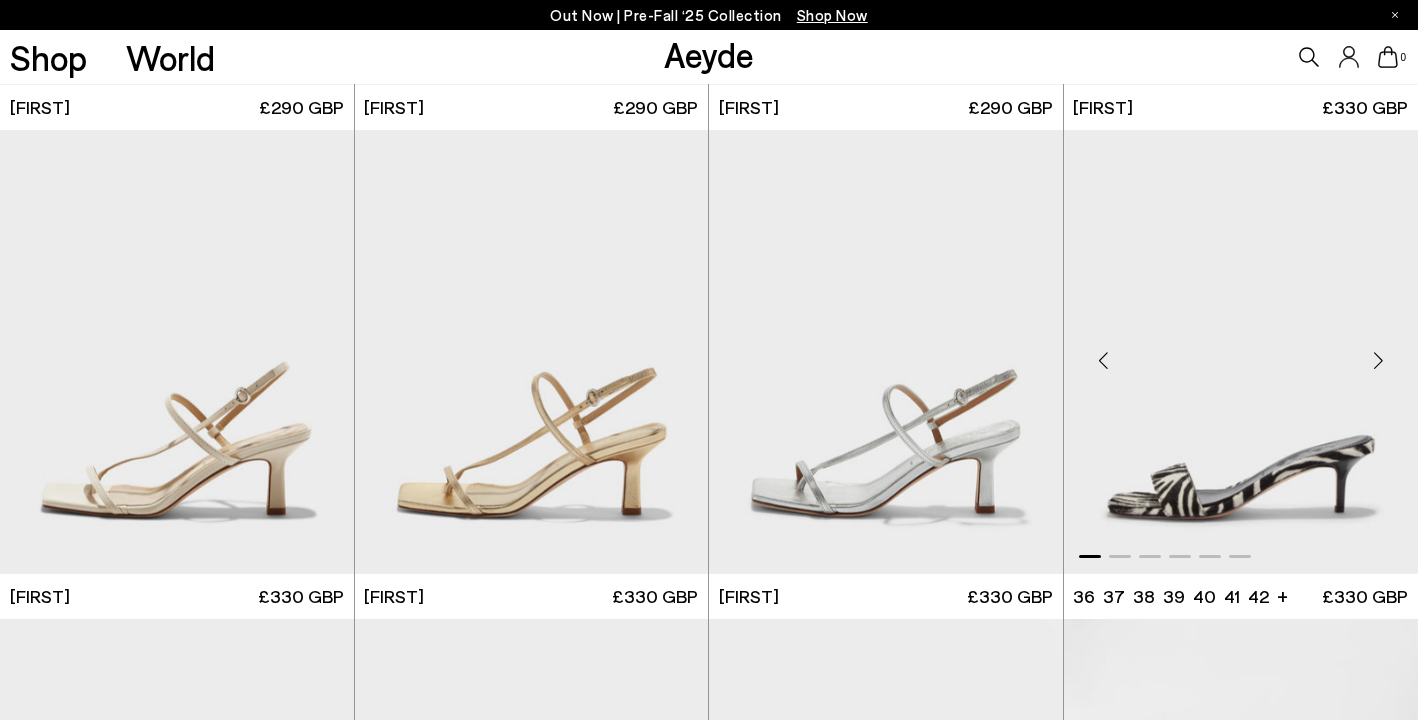 click at bounding box center [1241, 352] 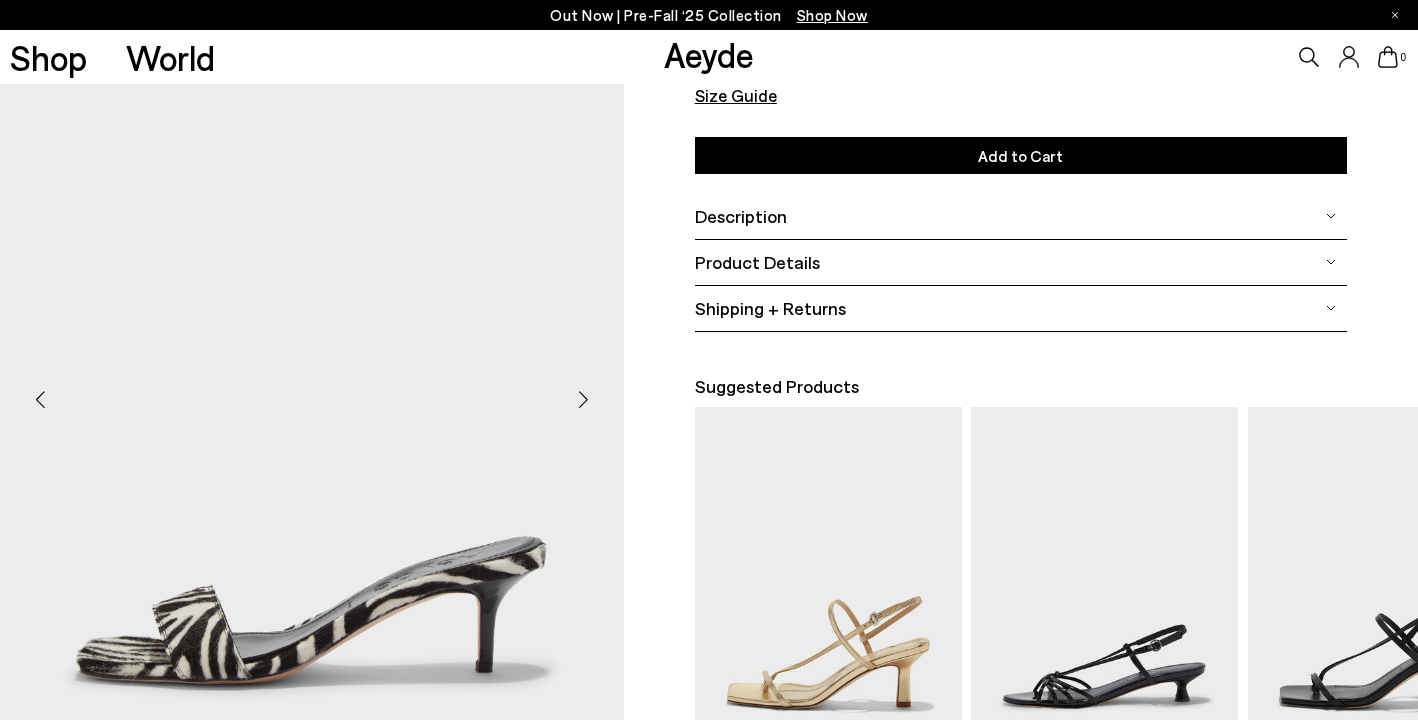 scroll, scrollTop: 310, scrollLeft: 0, axis: vertical 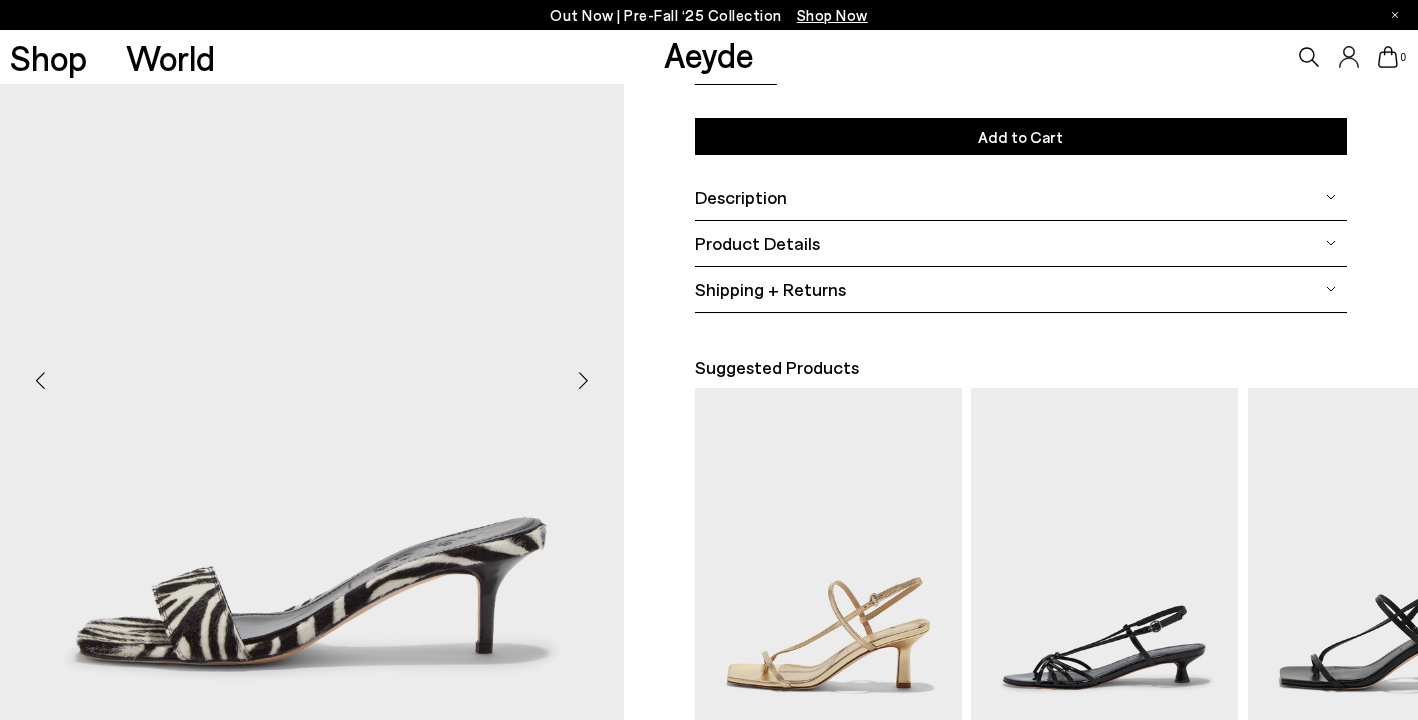 click at bounding box center [584, 380] 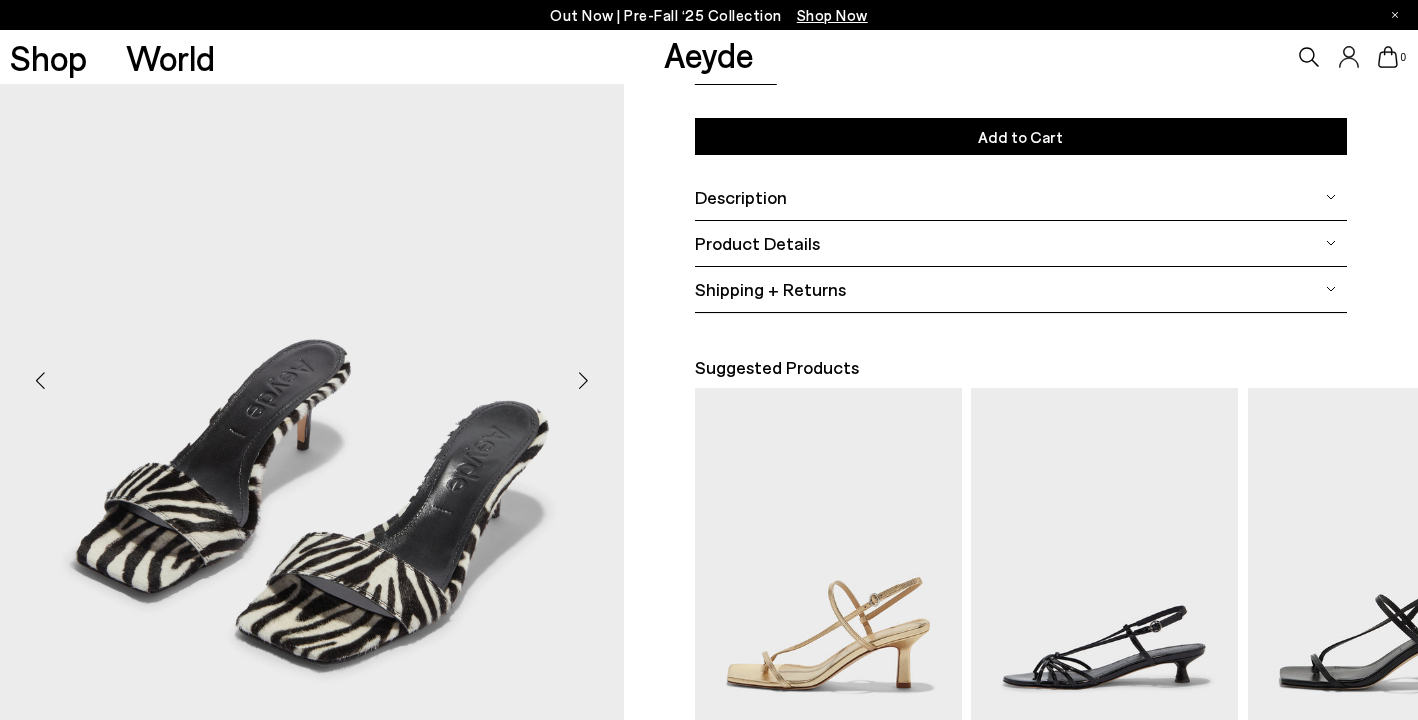 click at bounding box center [584, 380] 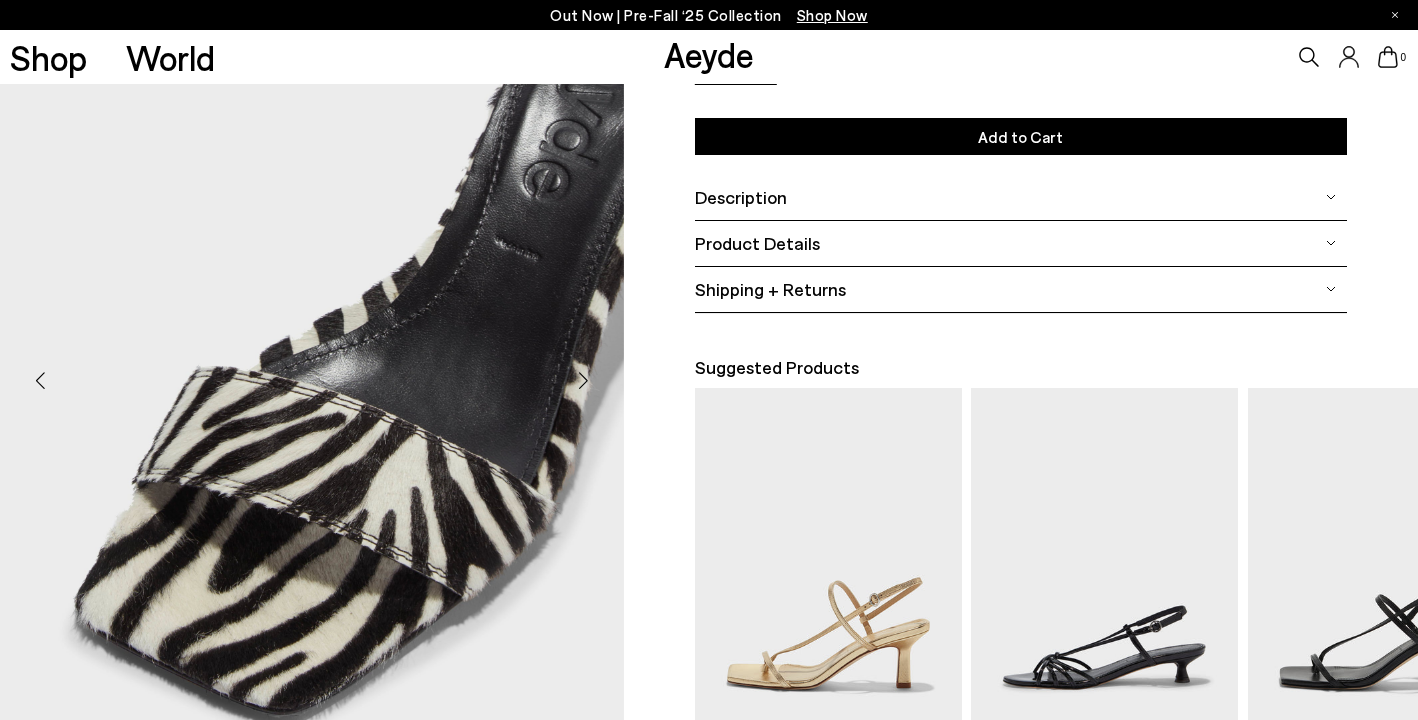 click at bounding box center [584, 380] 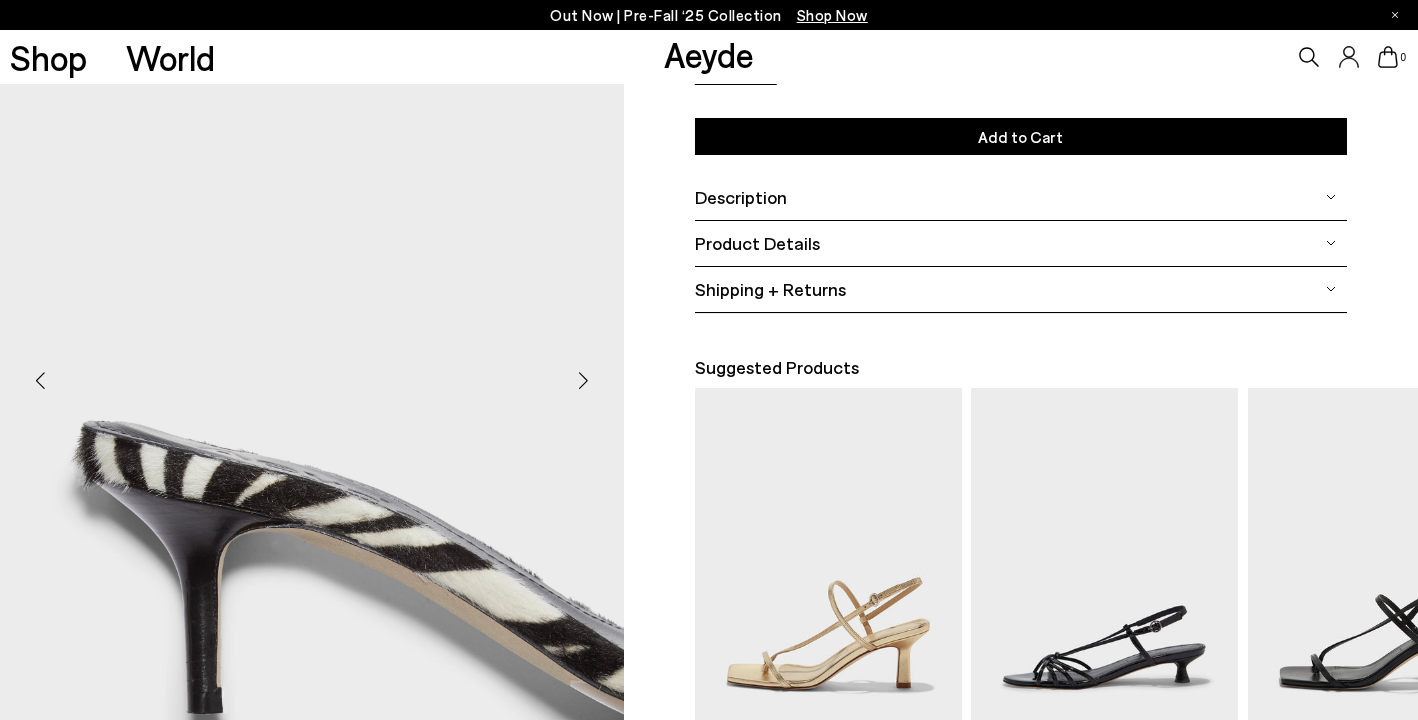 click at bounding box center (584, 380) 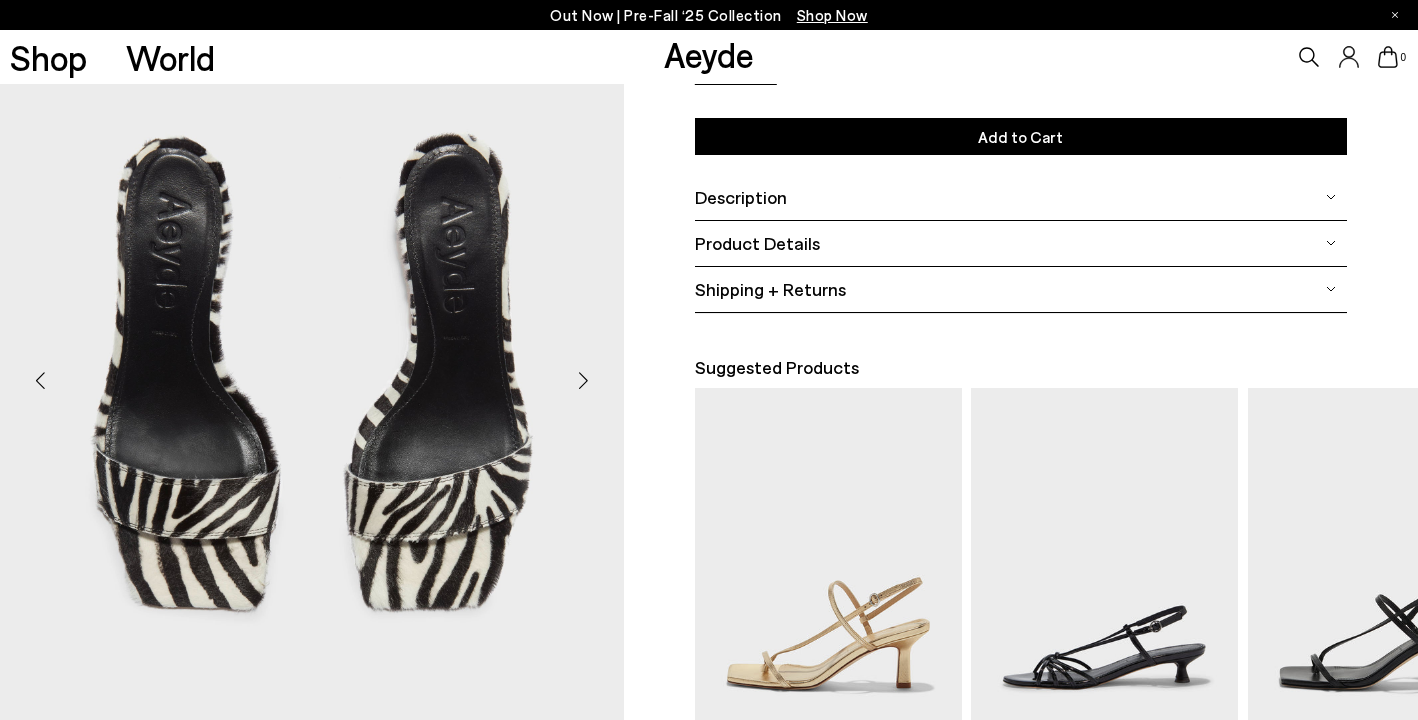 click at bounding box center [584, 380] 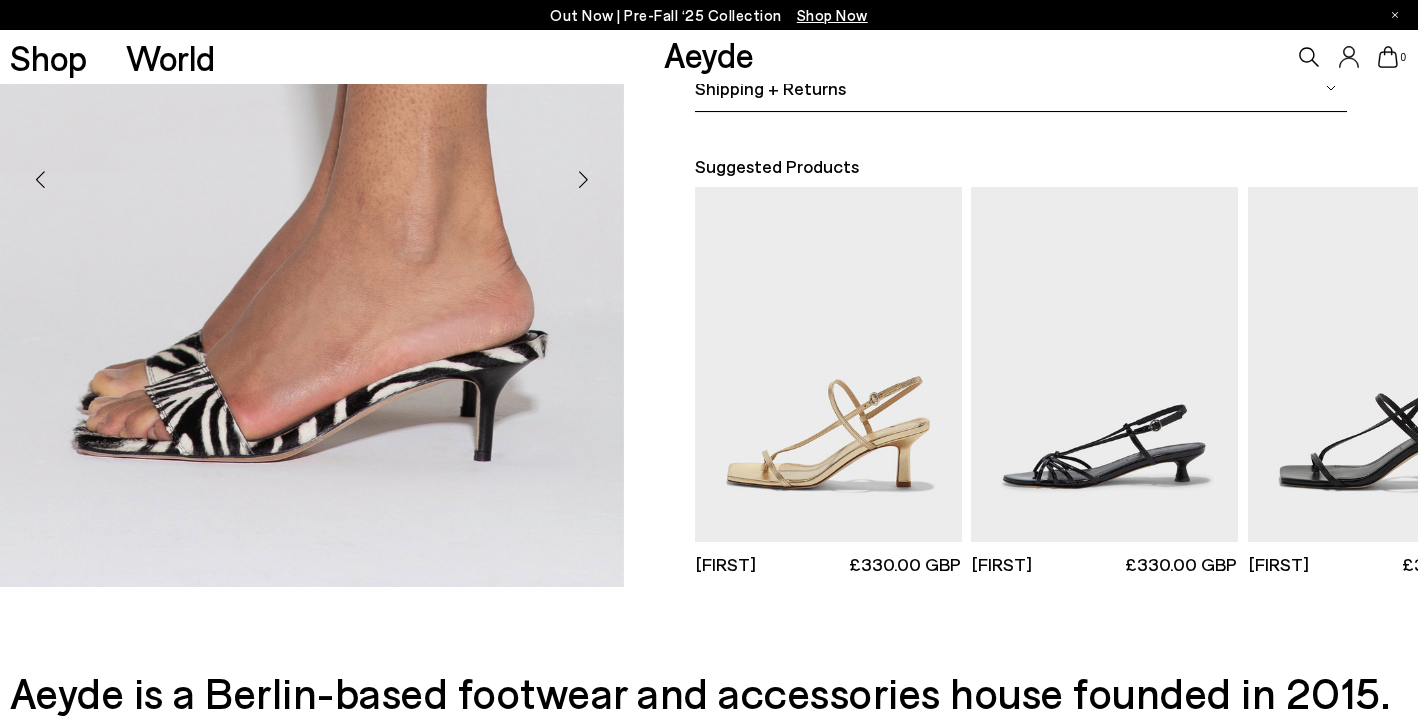 scroll, scrollTop: 513, scrollLeft: 0, axis: vertical 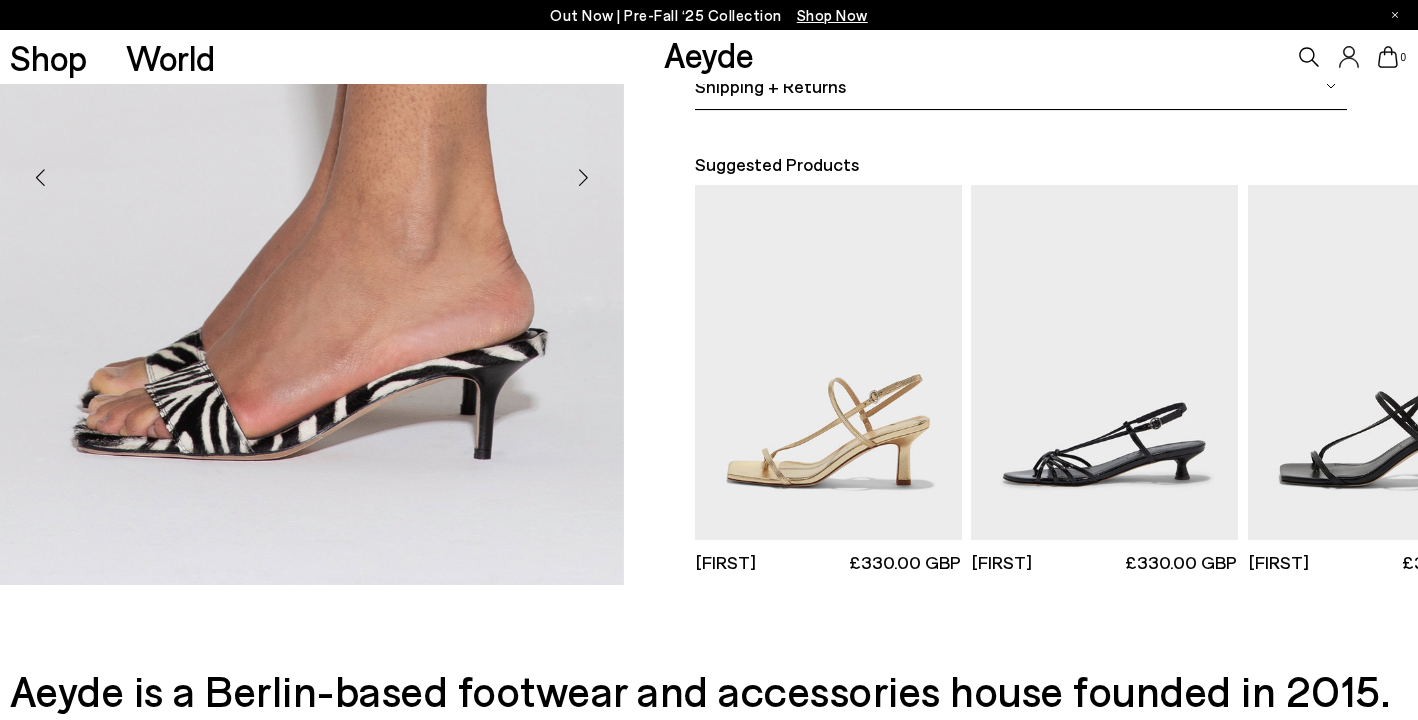 click at bounding box center (584, 177) 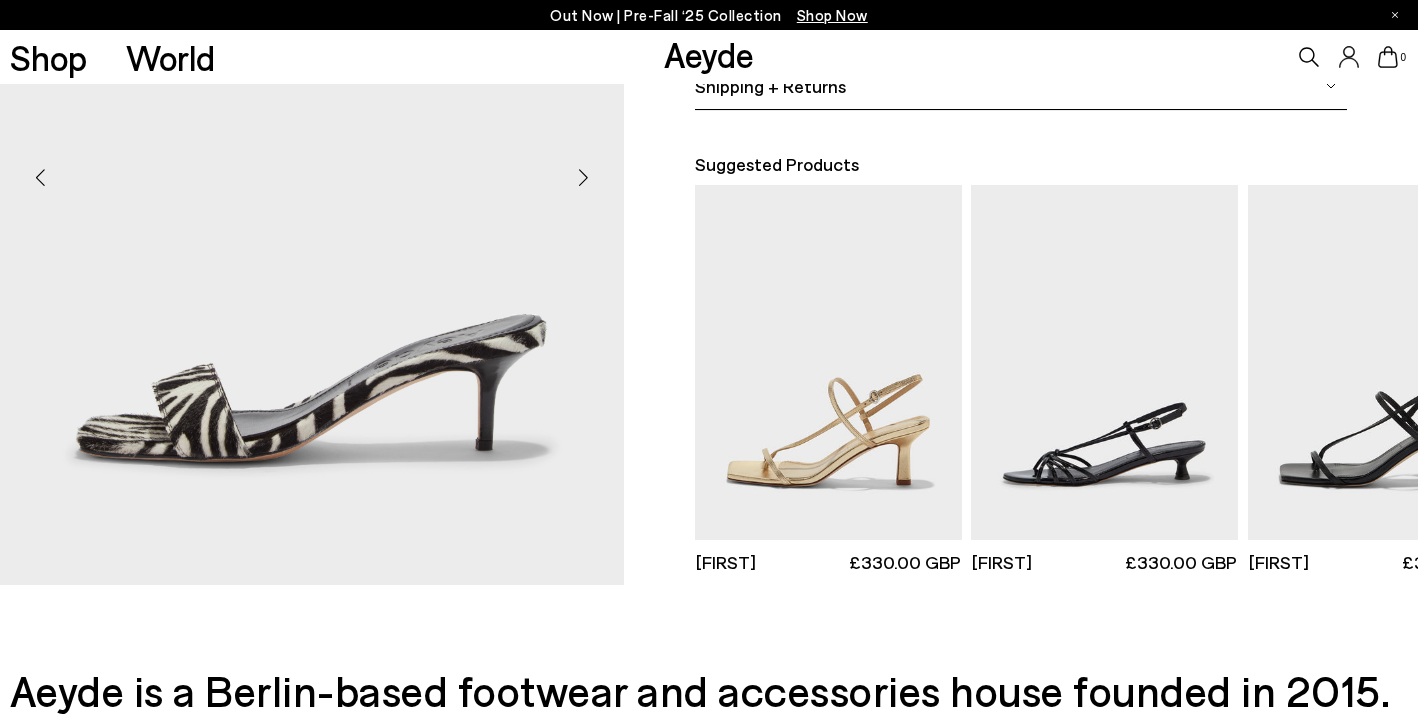 click at bounding box center [584, 177] 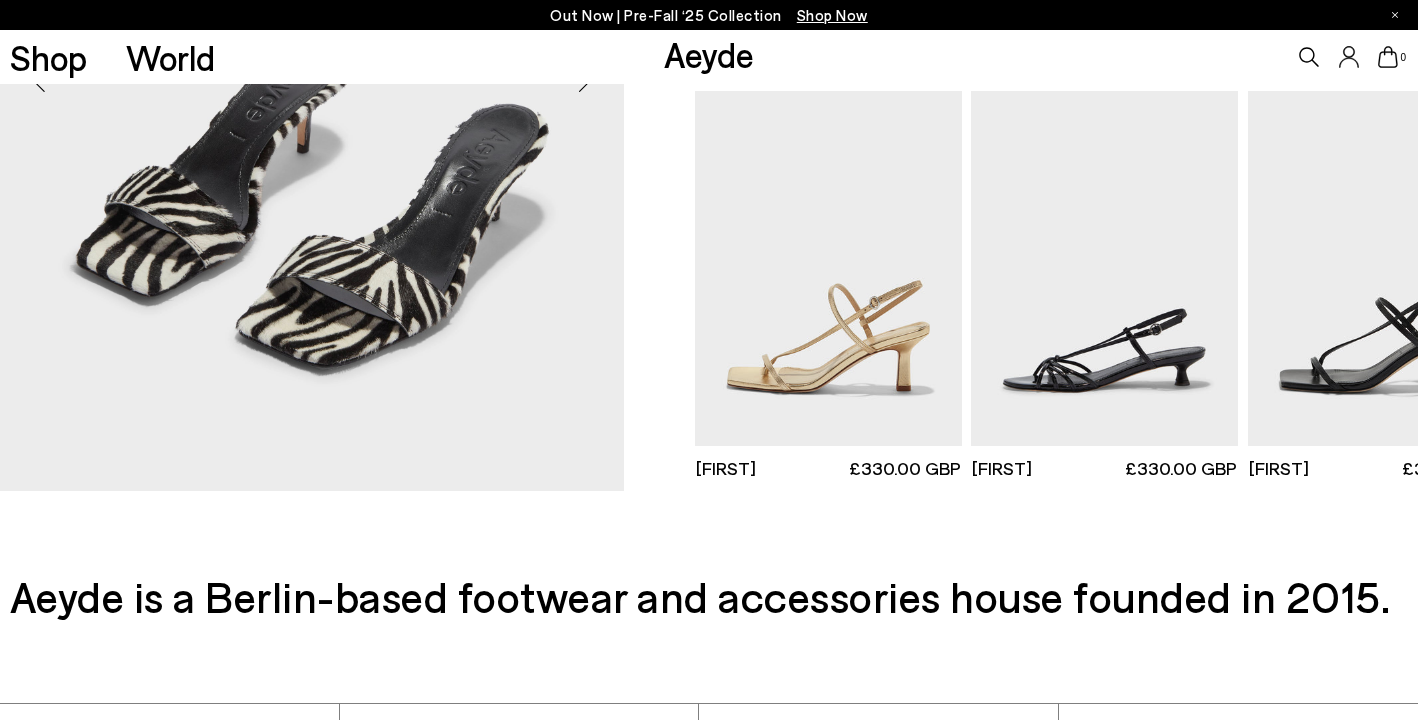 scroll, scrollTop: 551, scrollLeft: 0, axis: vertical 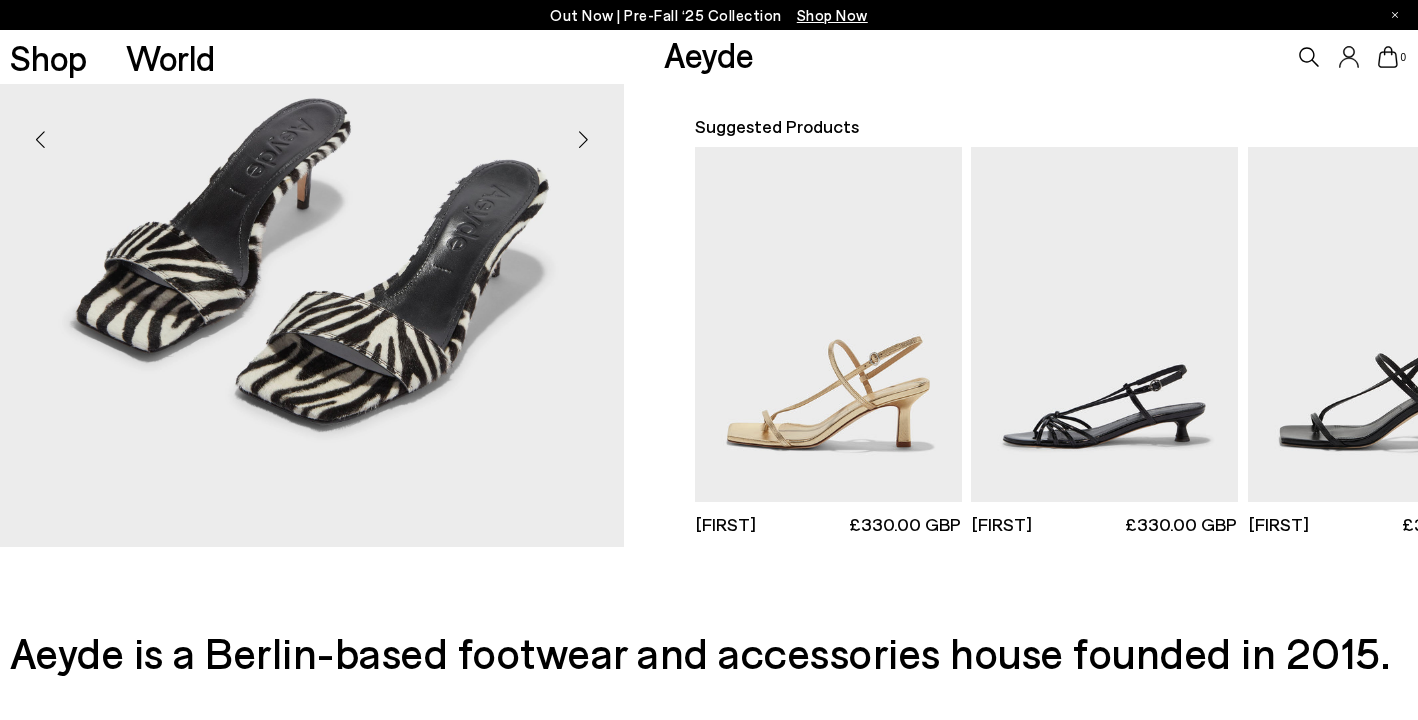 click at bounding box center (584, 139) 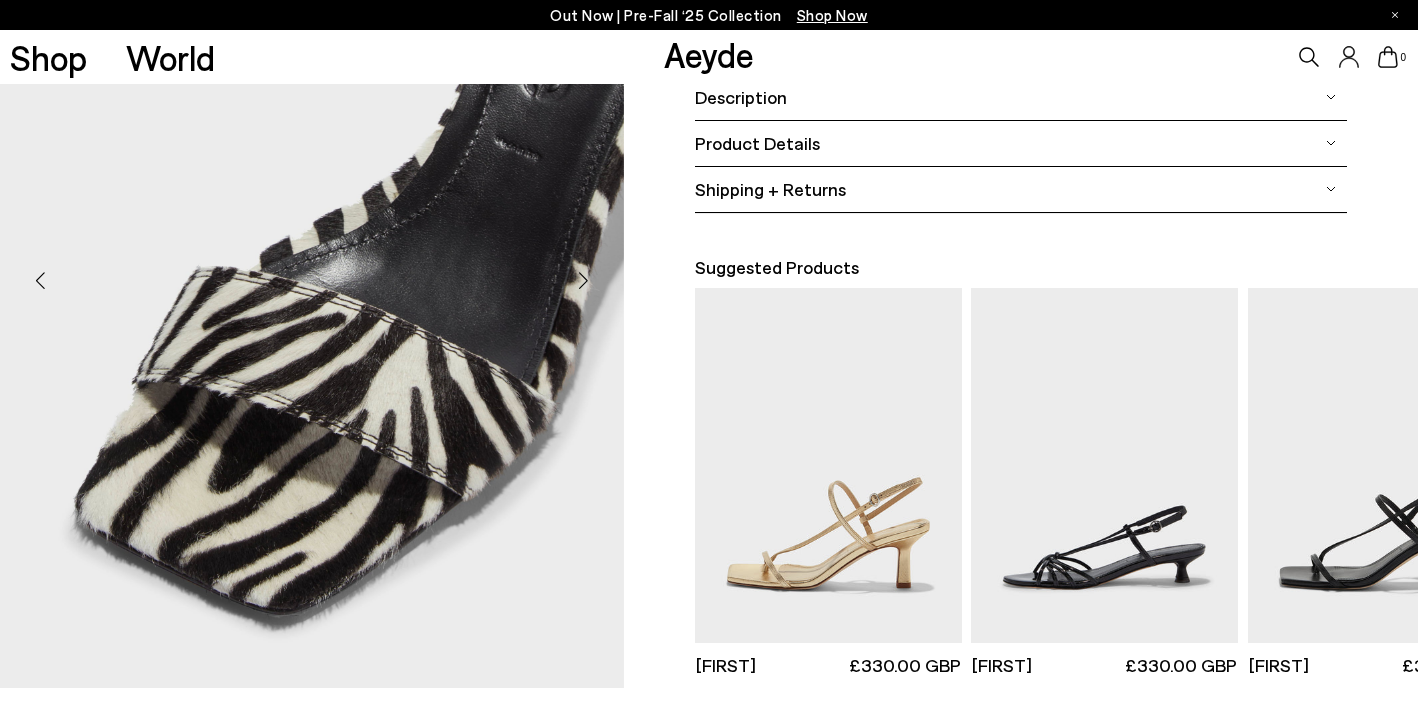 scroll, scrollTop: 423, scrollLeft: 0, axis: vertical 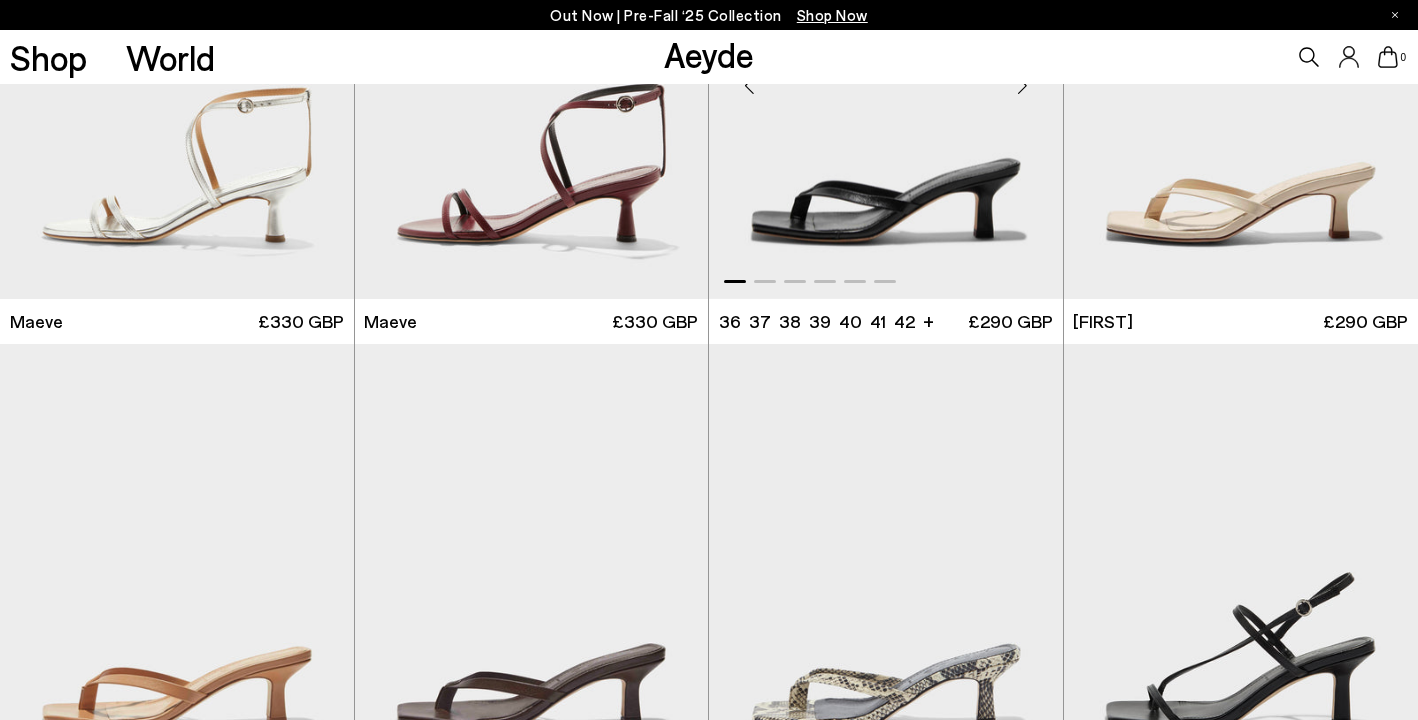 click at bounding box center (886, 77) 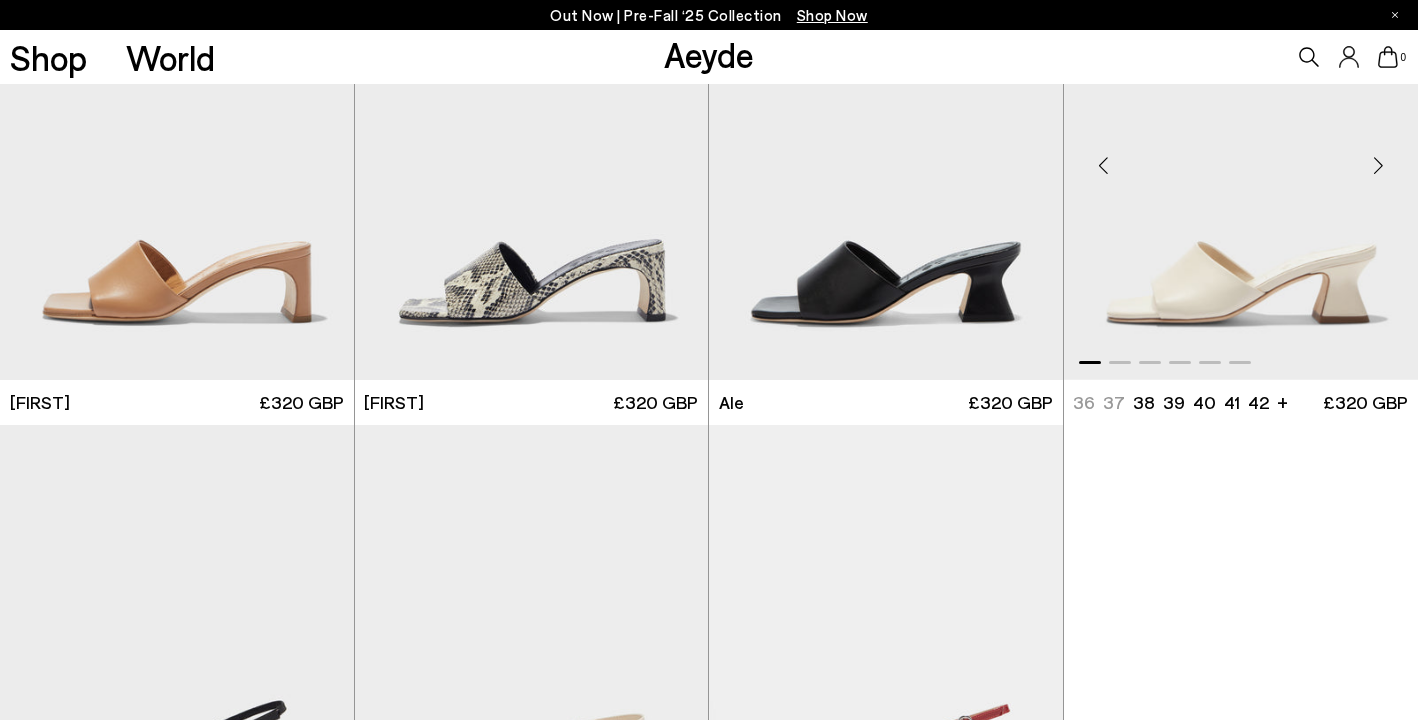 scroll, scrollTop: 4072, scrollLeft: 0, axis: vertical 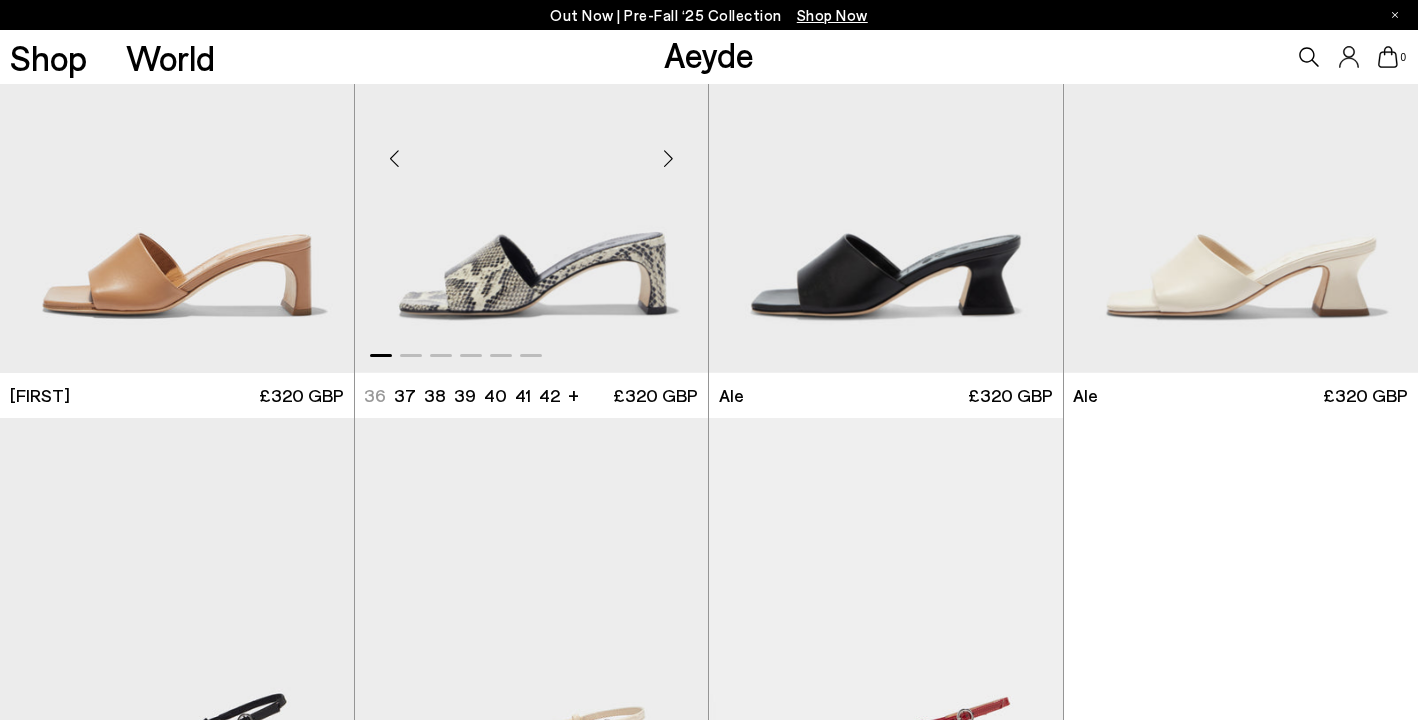 click at bounding box center (532, 150) 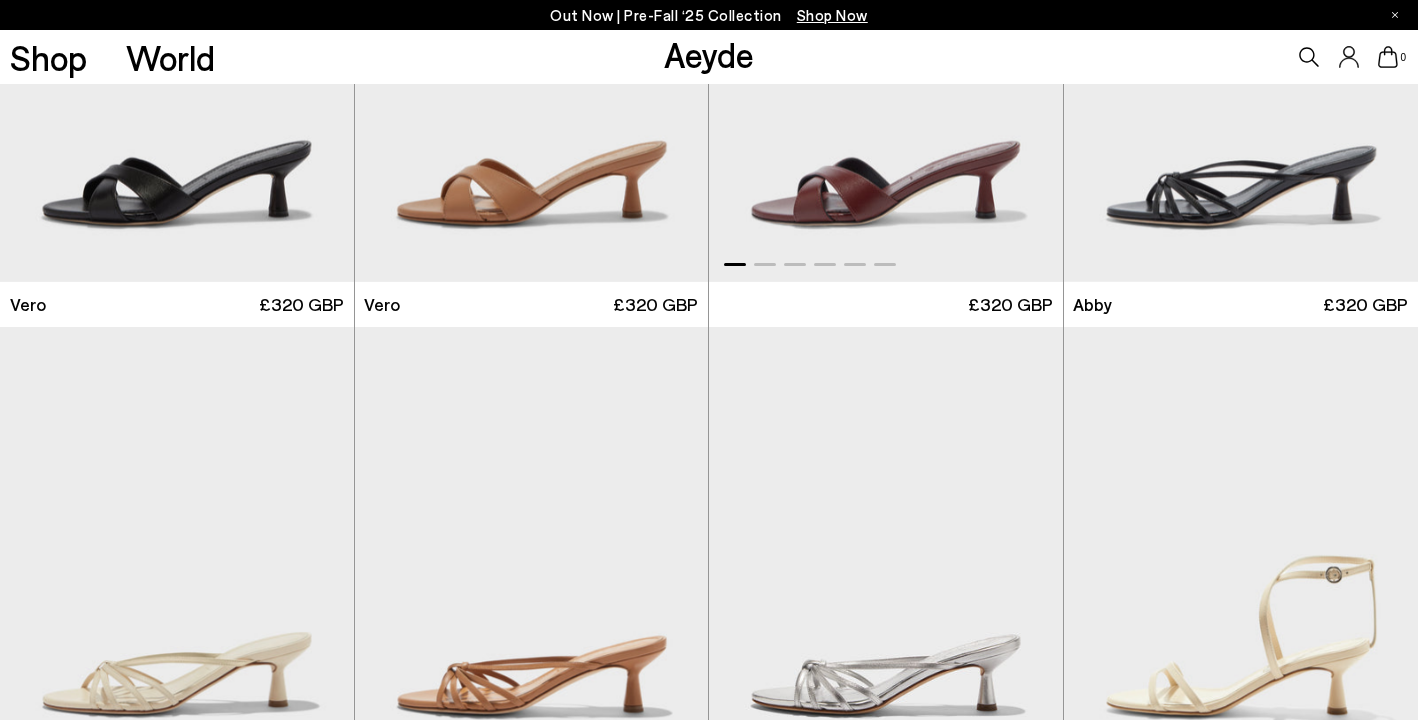 scroll, scrollTop: 602, scrollLeft: 0, axis: vertical 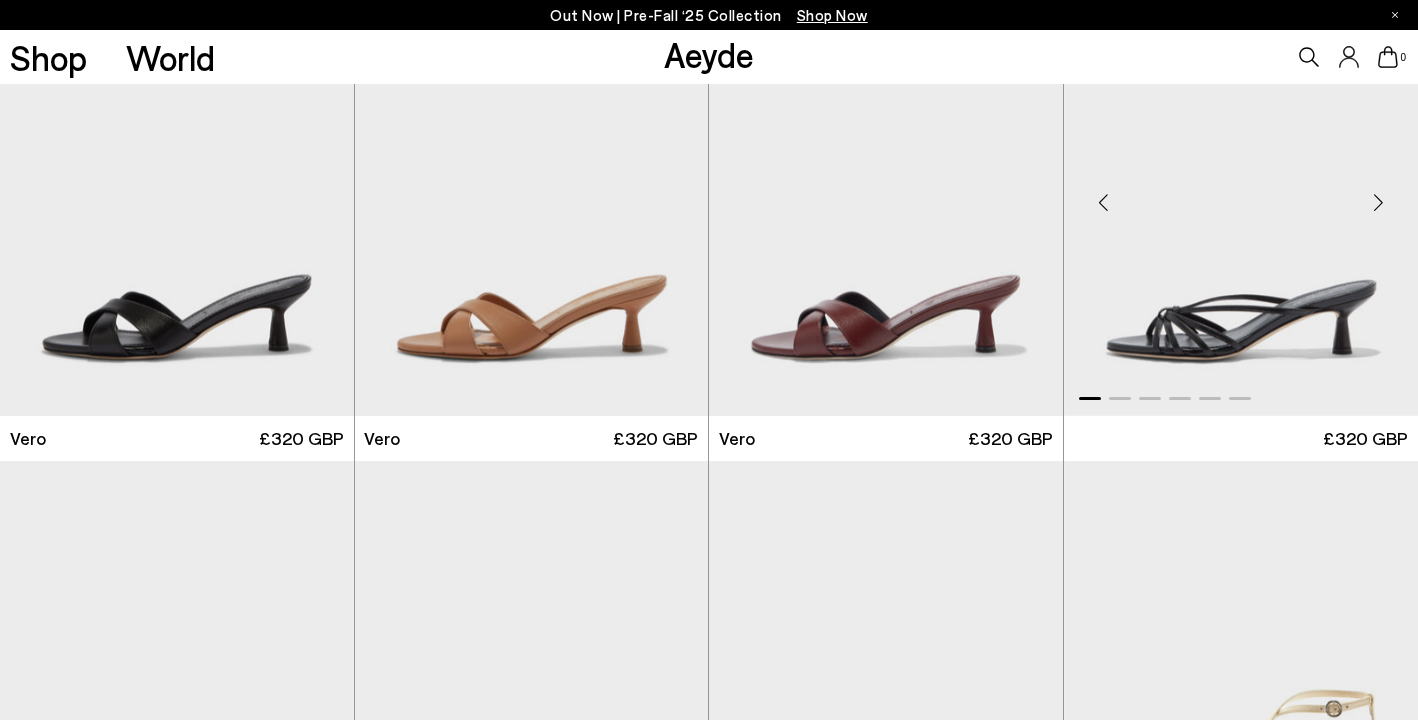 click at bounding box center [1241, 194] 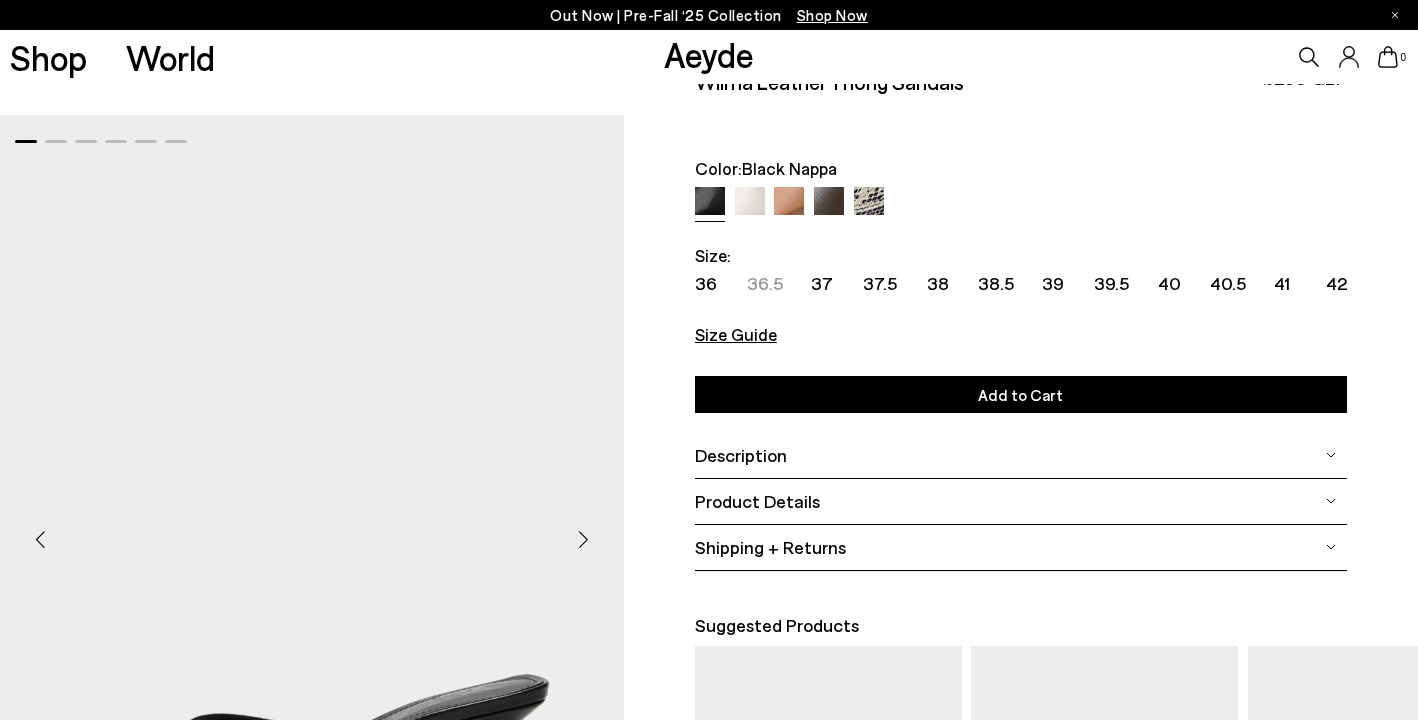scroll, scrollTop: 45, scrollLeft: 0, axis: vertical 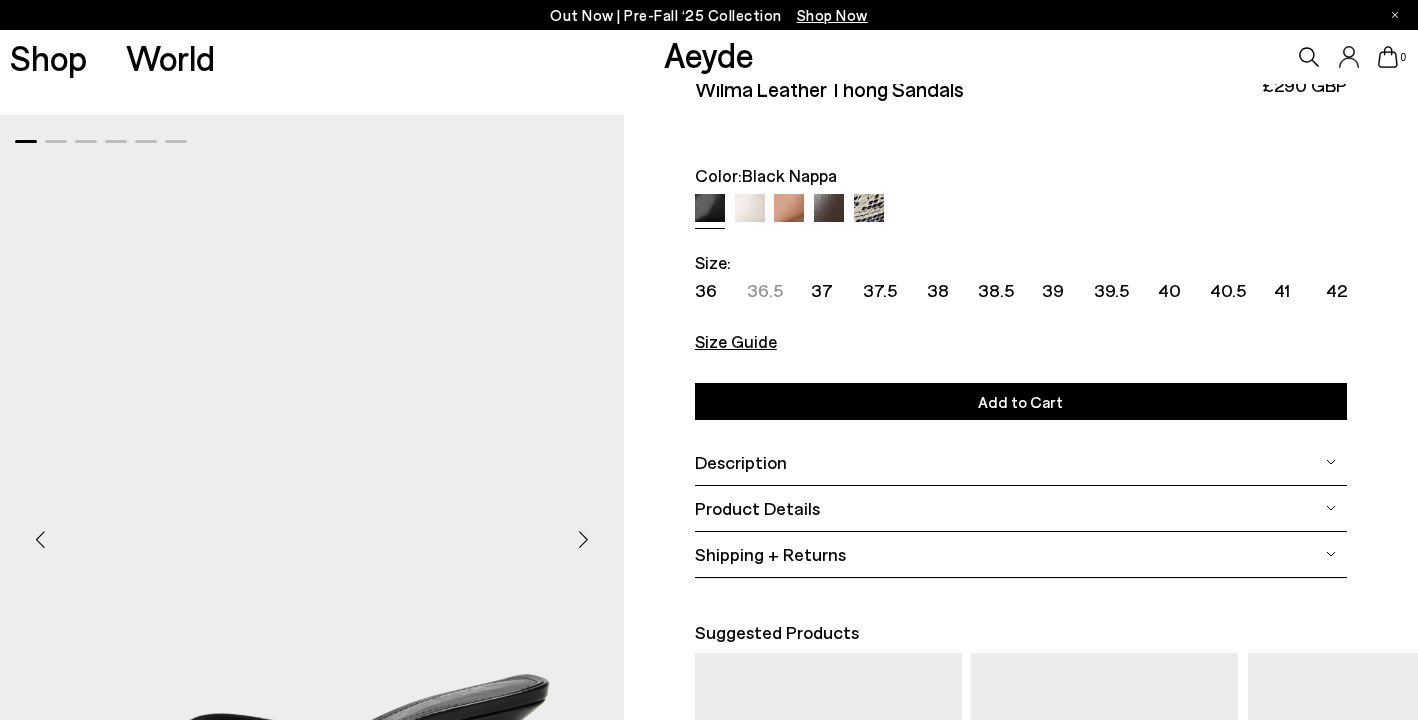 click at bounding box center (869, 209) 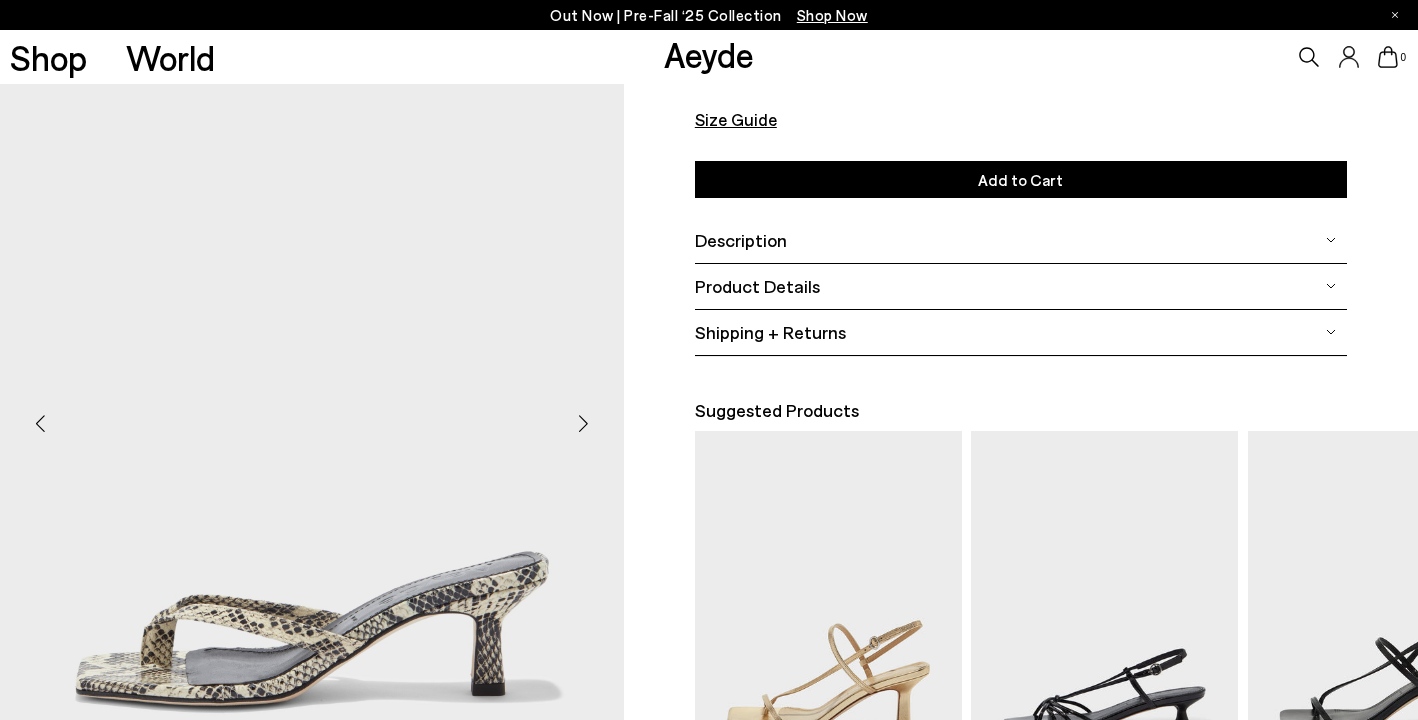 scroll, scrollTop: 373, scrollLeft: 0, axis: vertical 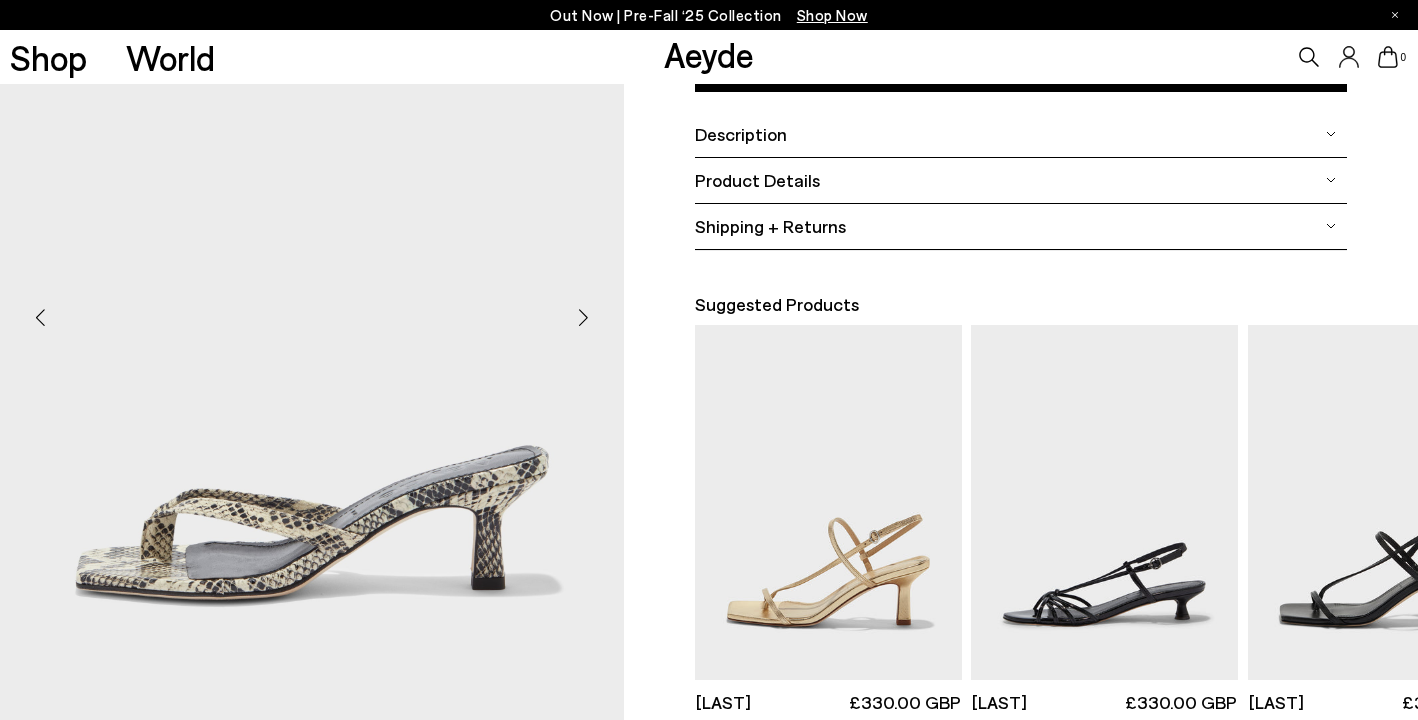 click at bounding box center [584, 317] 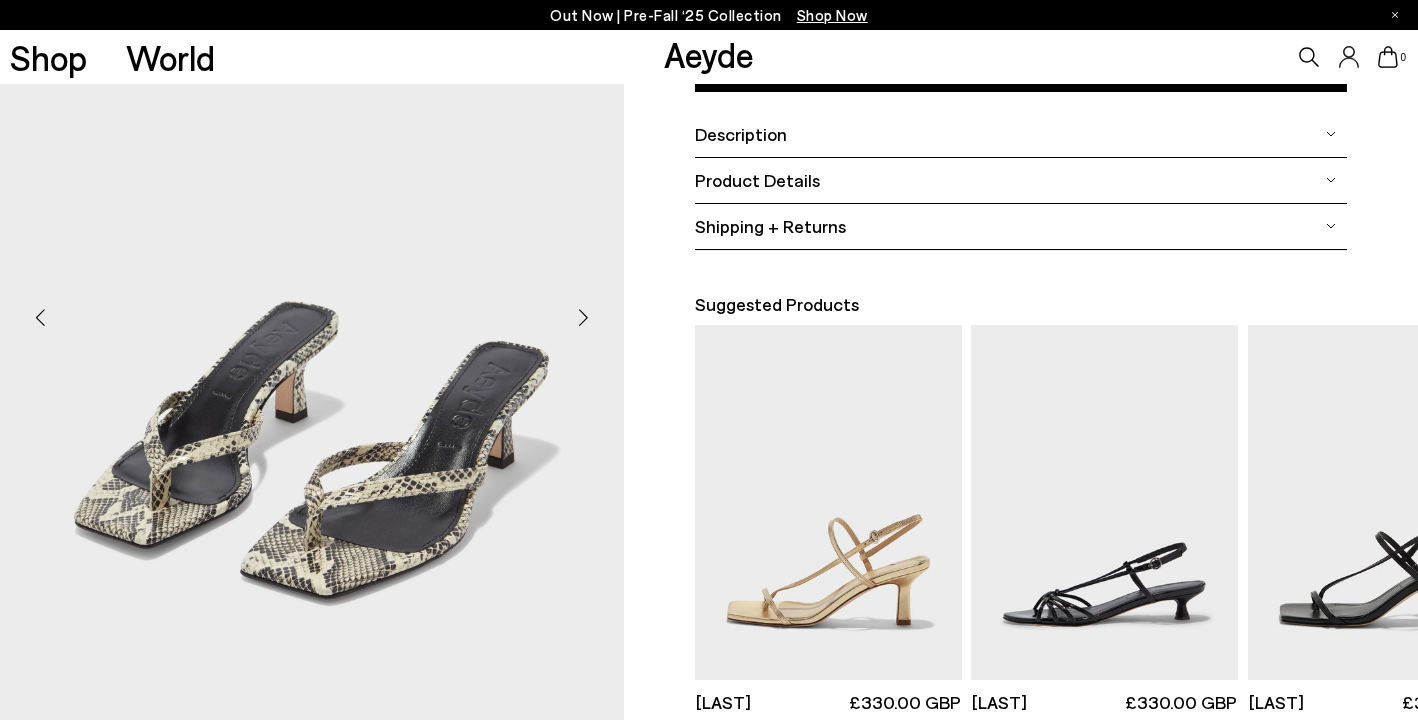 click at bounding box center [584, 317] 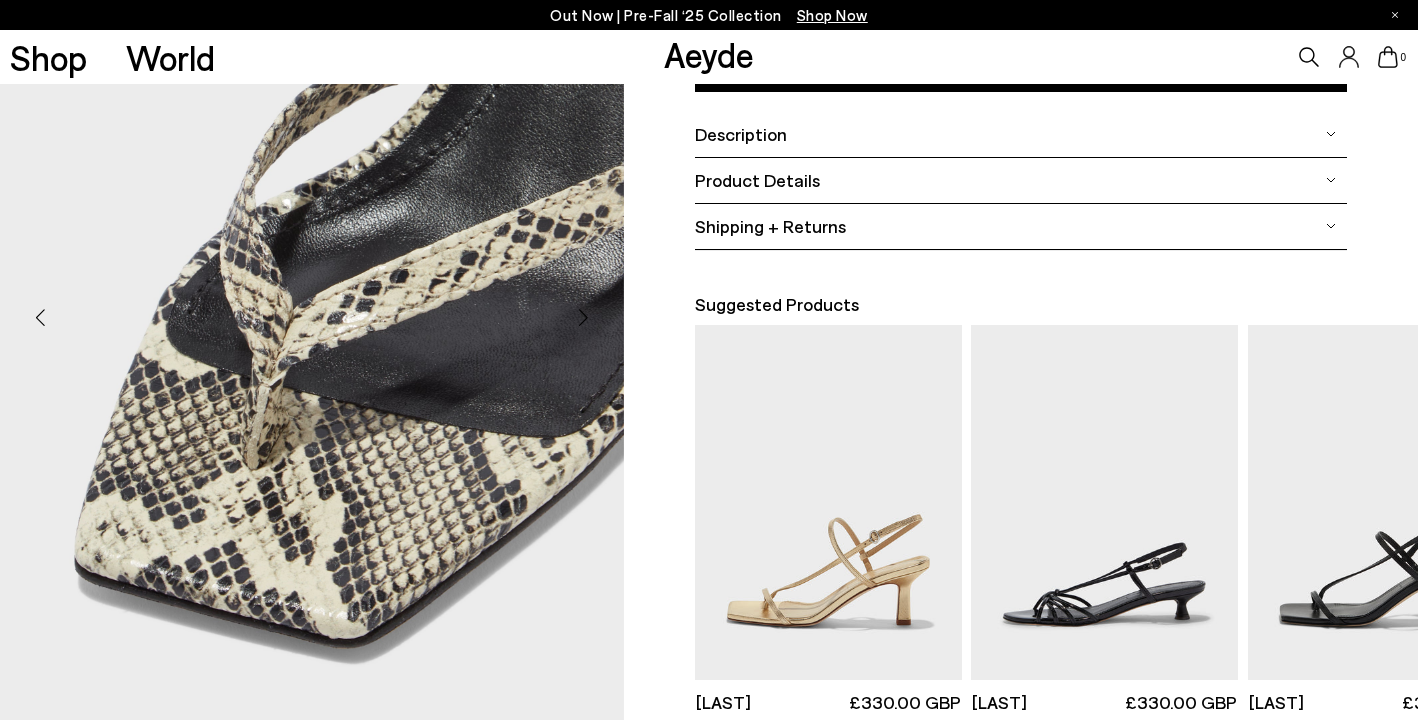 click at bounding box center (584, 317) 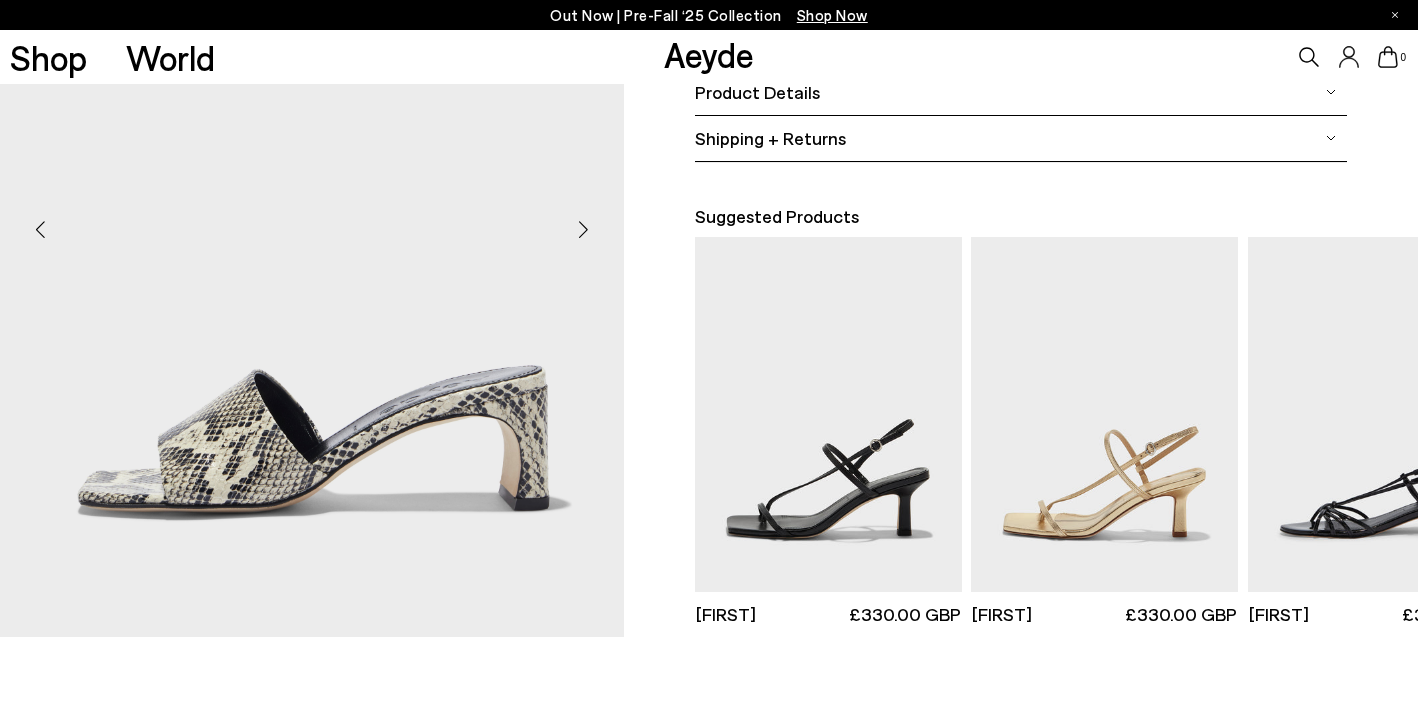 scroll, scrollTop: 483, scrollLeft: 0, axis: vertical 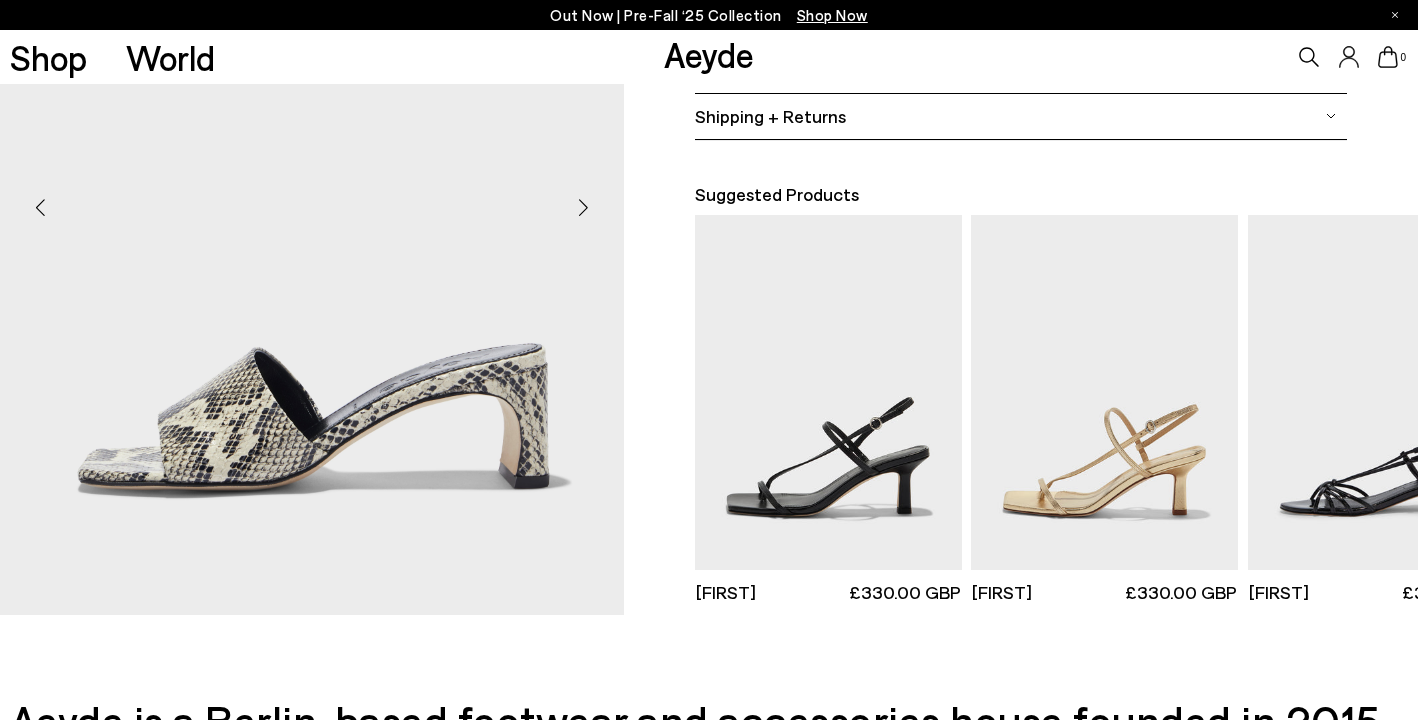 click at bounding box center [584, 207] 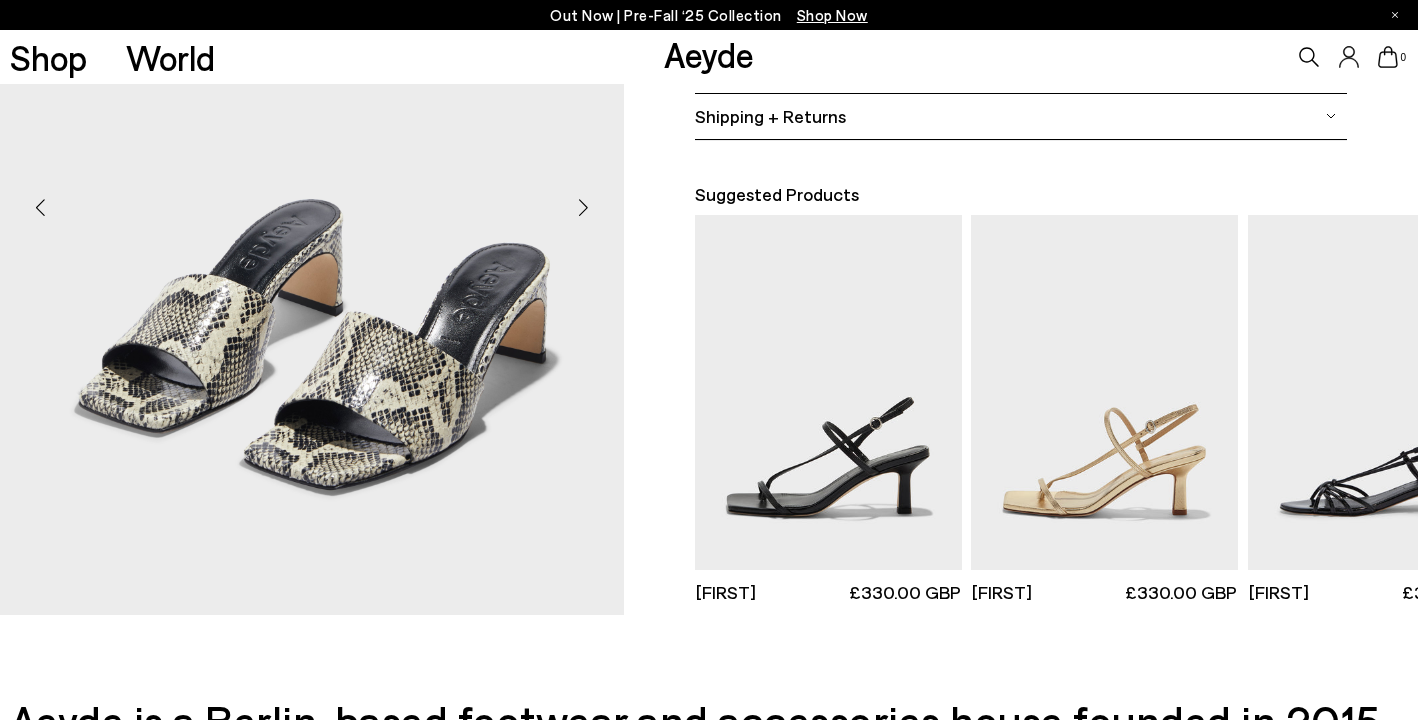 click at bounding box center (584, 207) 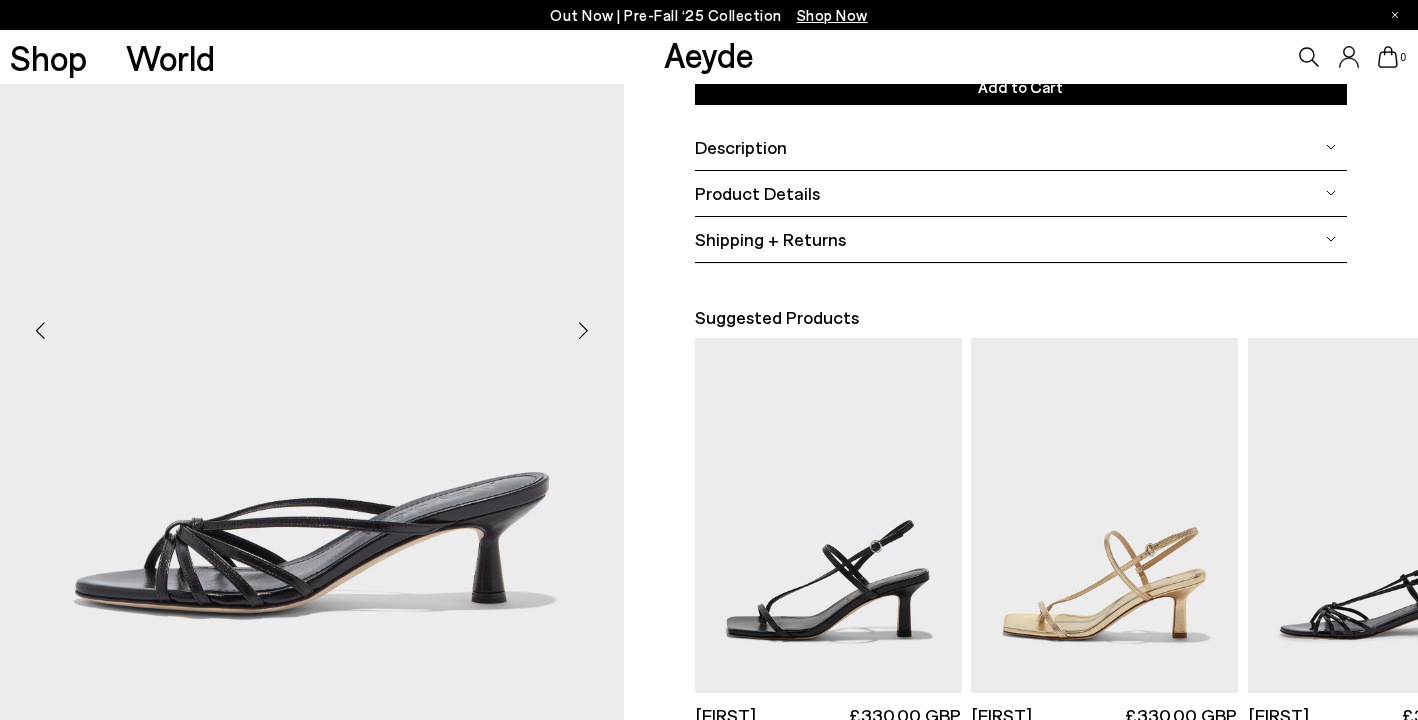 scroll, scrollTop: 402, scrollLeft: 0, axis: vertical 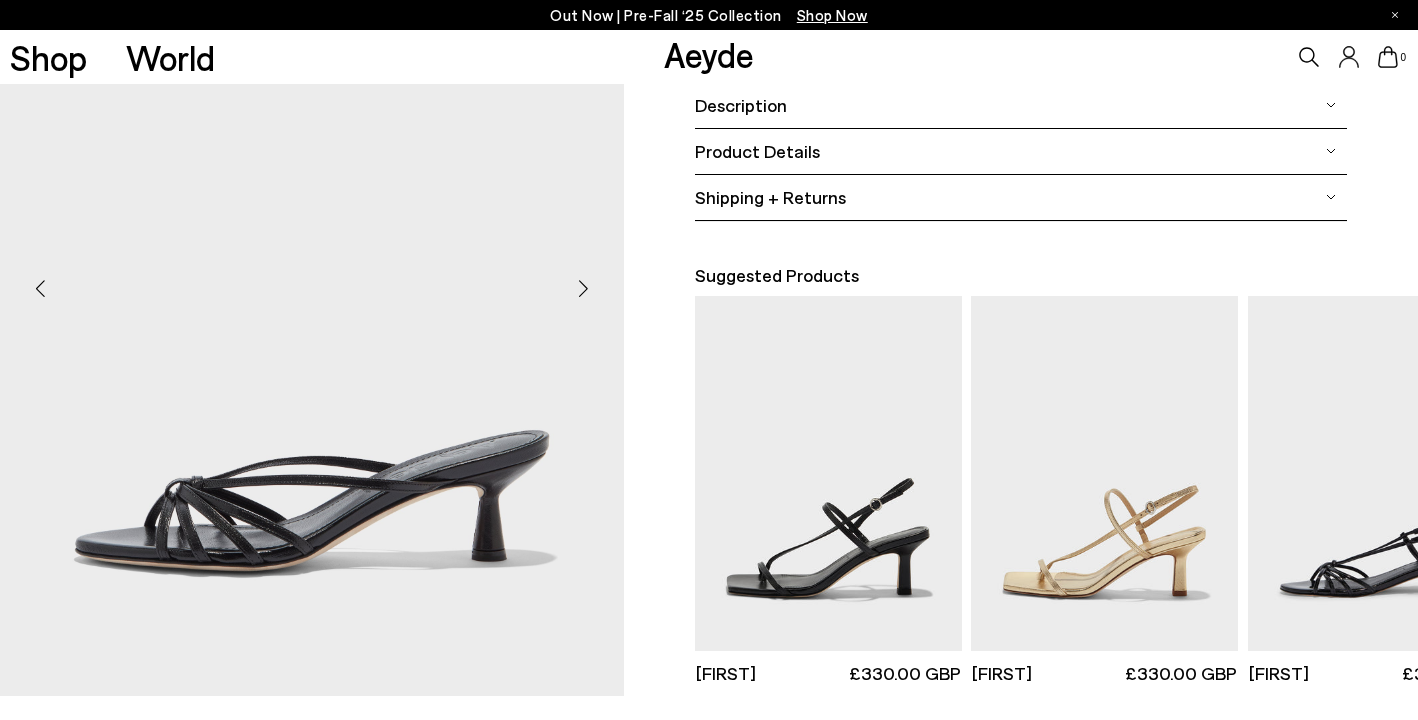 click at bounding box center [584, 288] 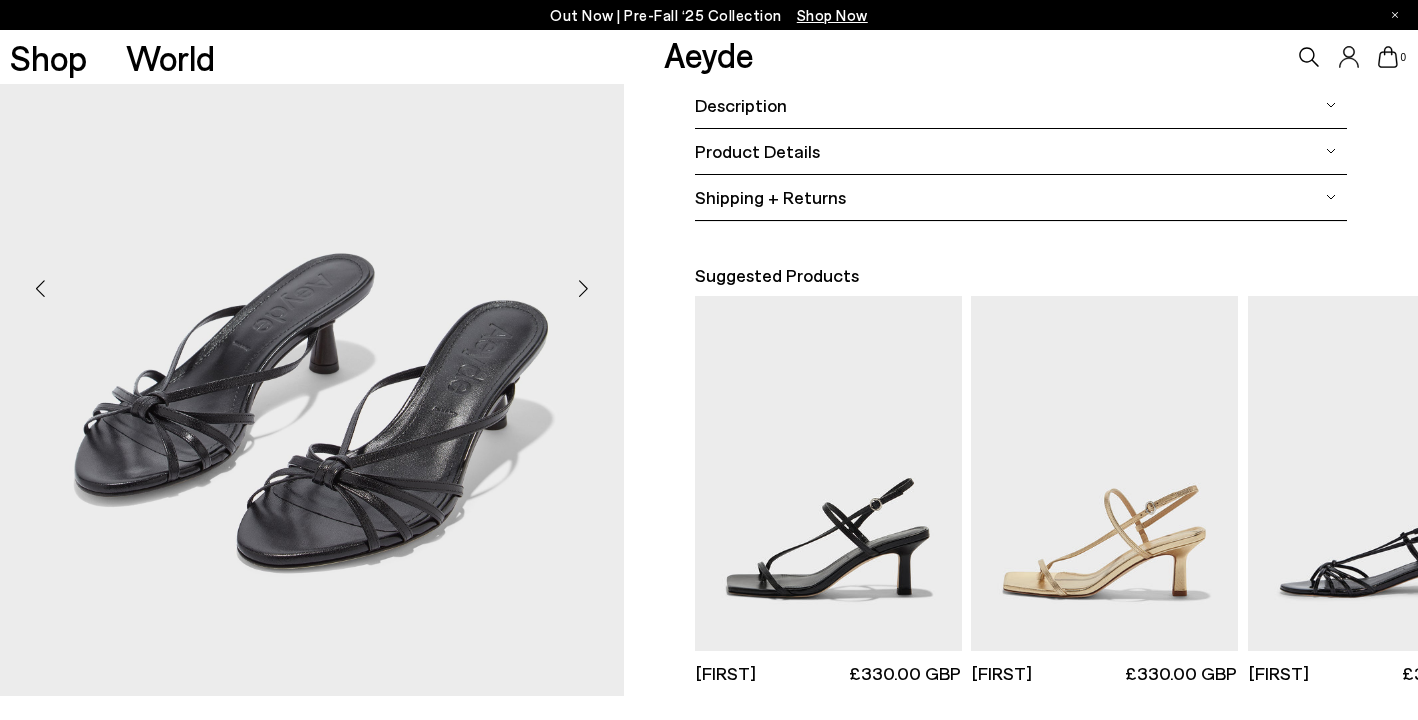 click at bounding box center [584, 288] 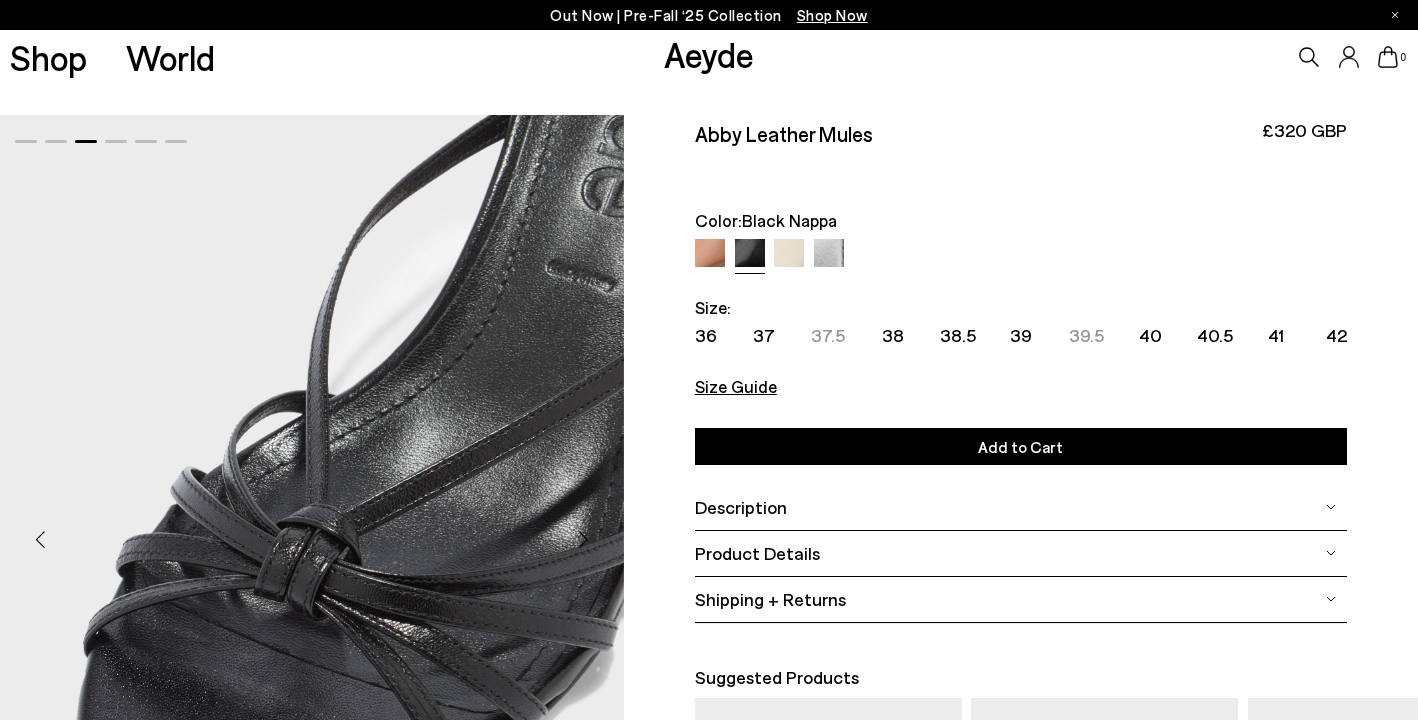 scroll, scrollTop: 0, scrollLeft: 0, axis: both 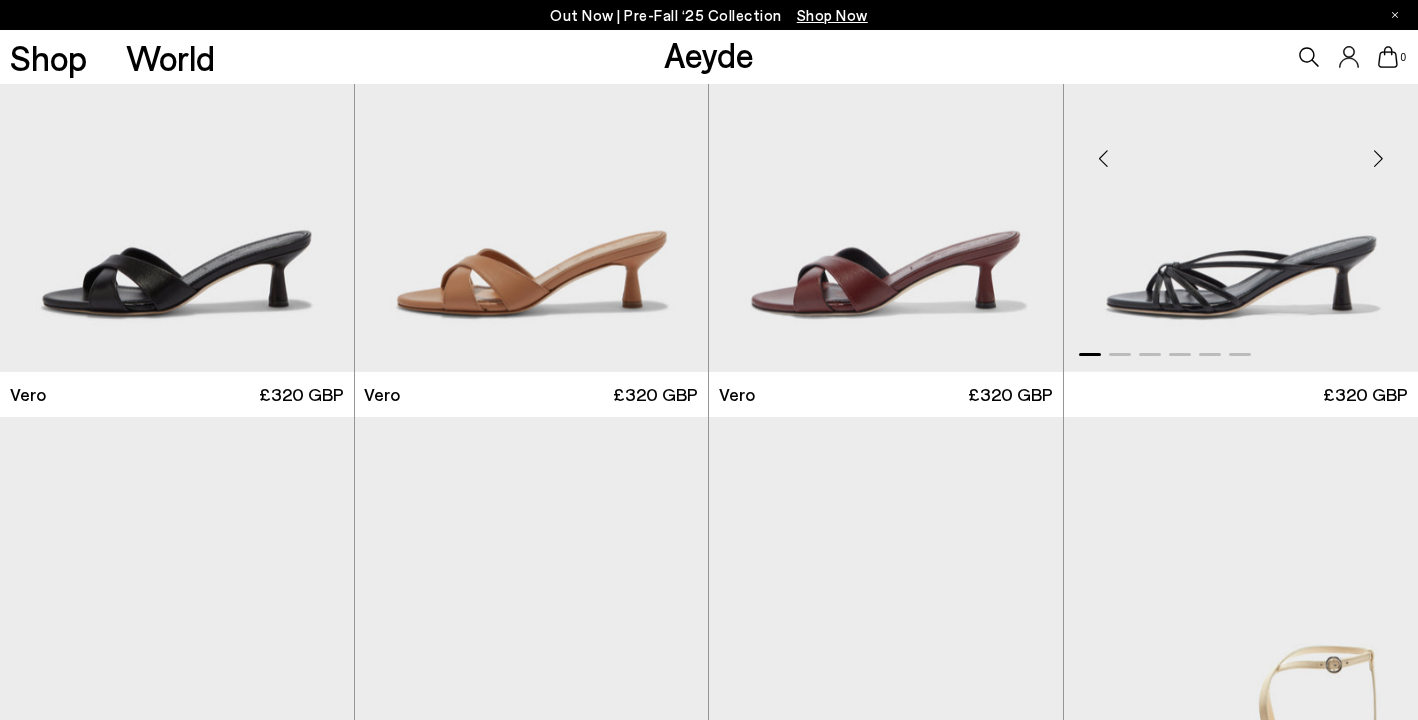 click at bounding box center (1241, 150) 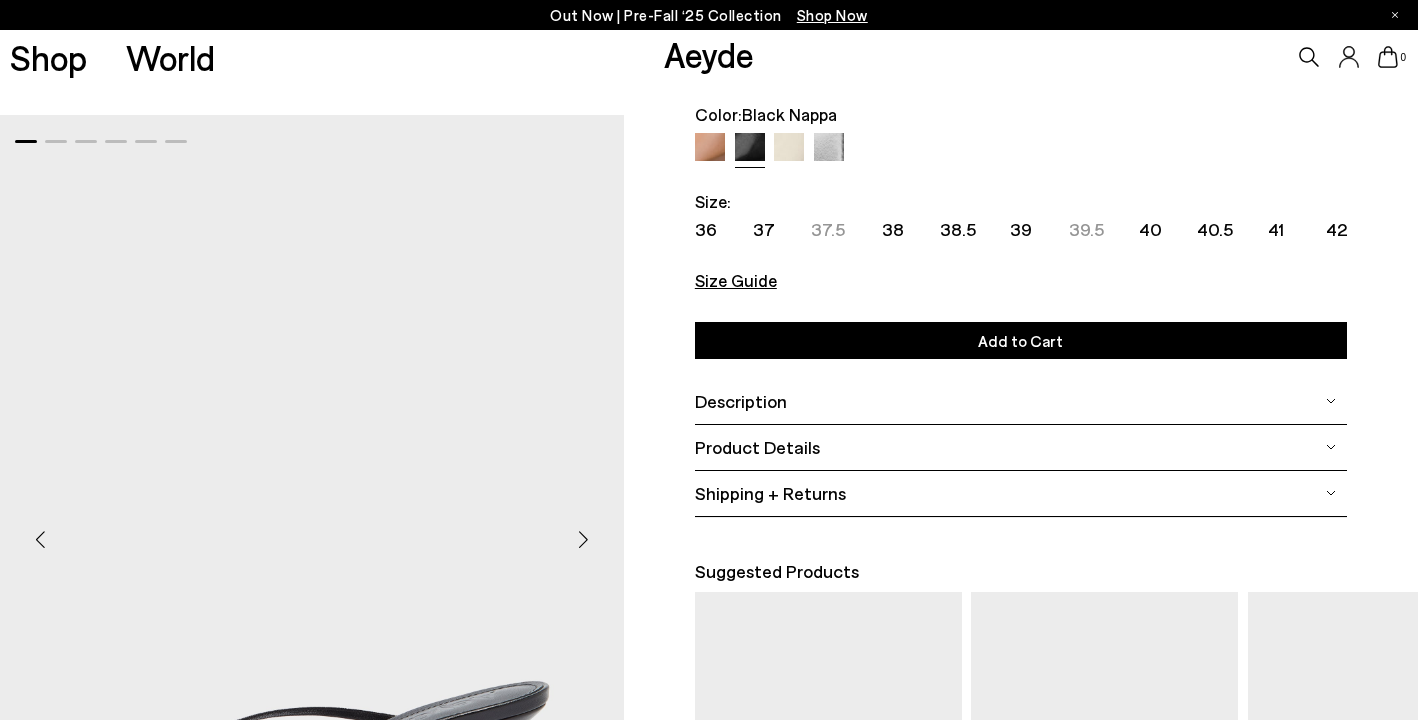 scroll, scrollTop: 146, scrollLeft: 0, axis: vertical 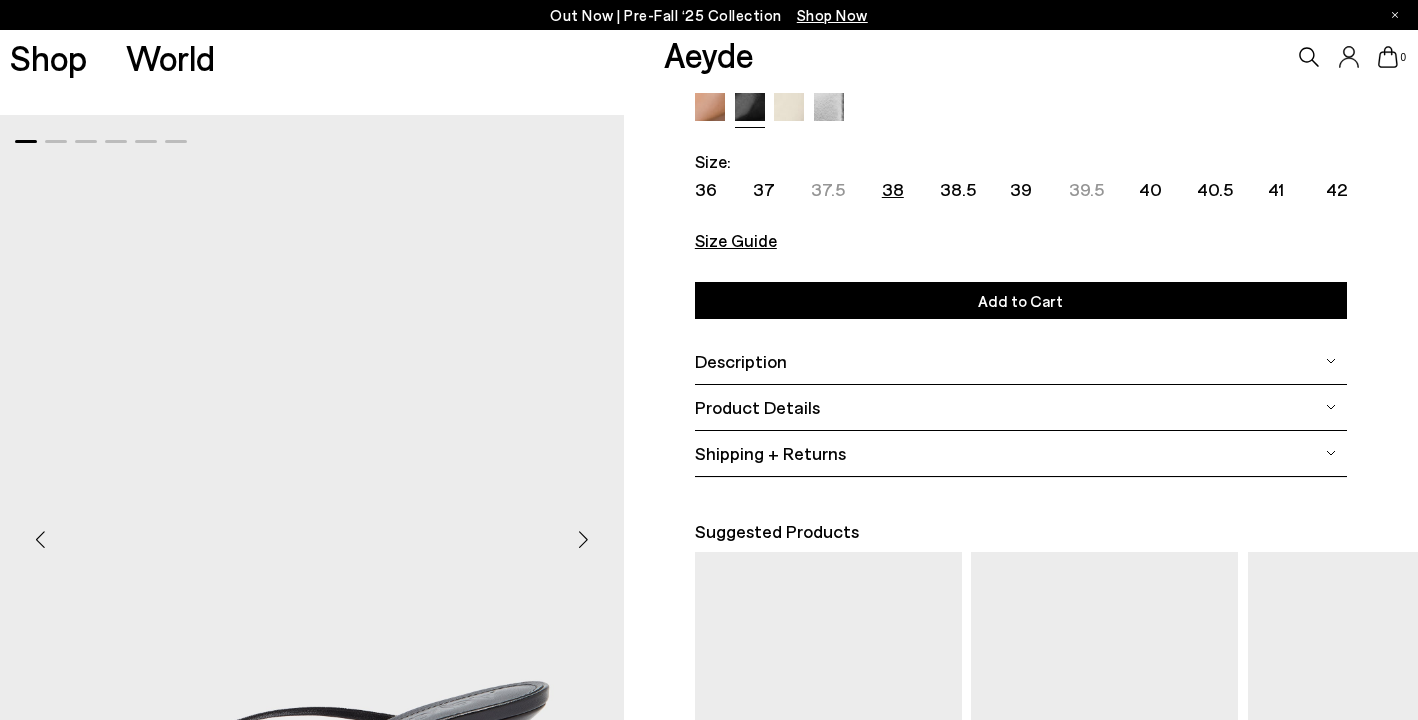 click on "38" at bounding box center (893, 189) 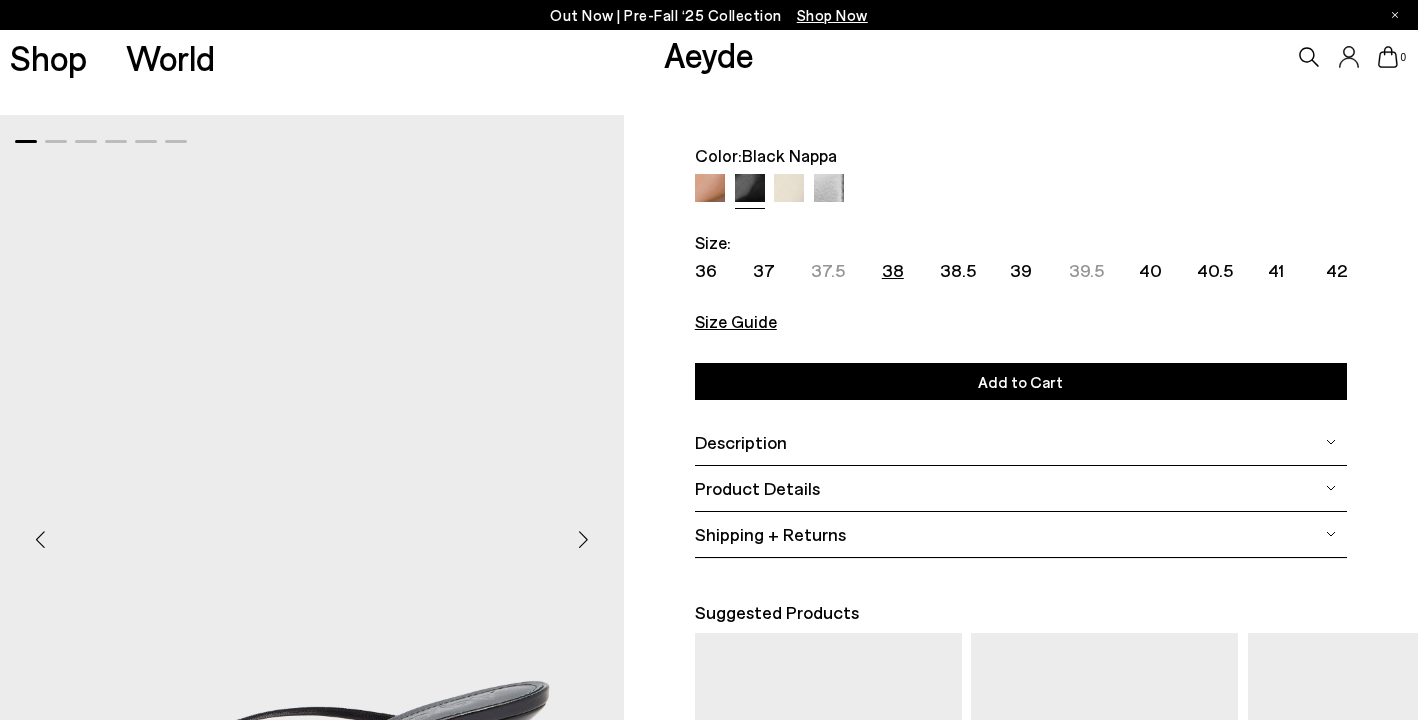 scroll, scrollTop: 37, scrollLeft: 0, axis: vertical 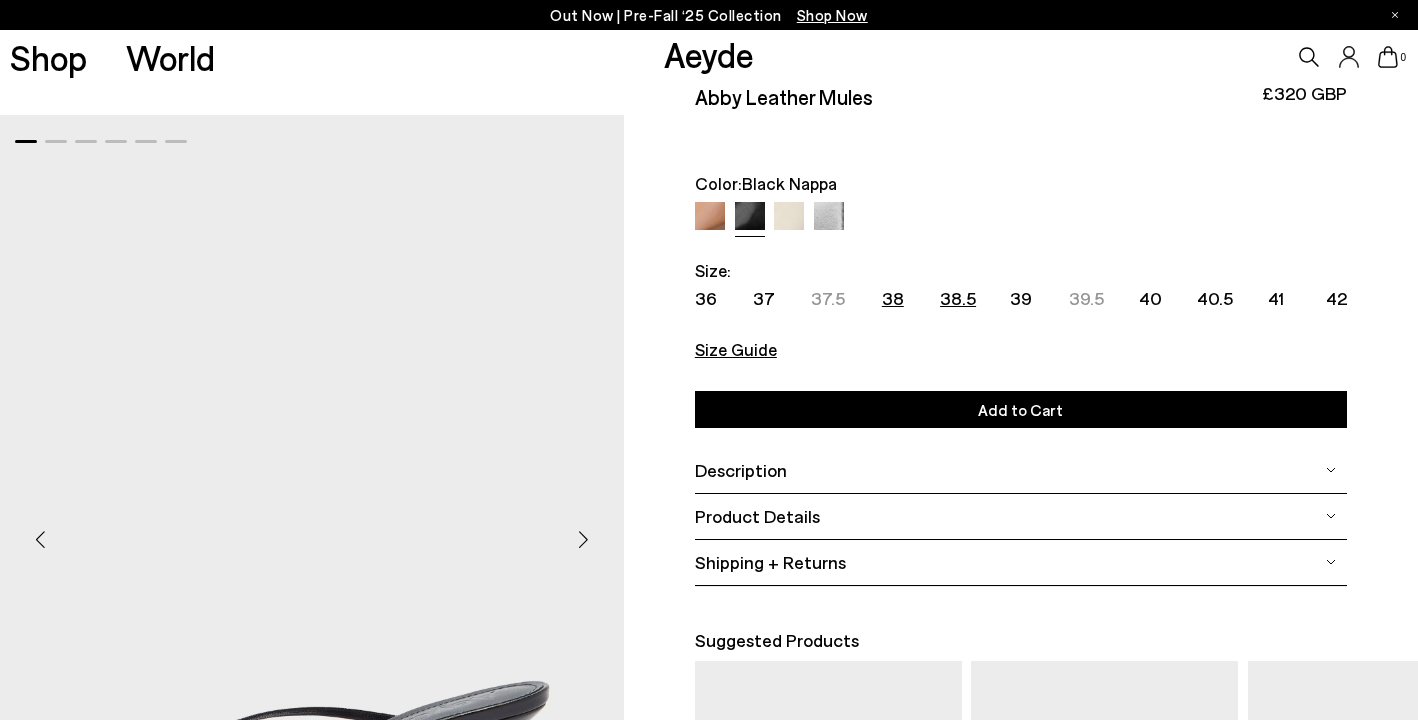 click on "38.5" at bounding box center [958, 298] 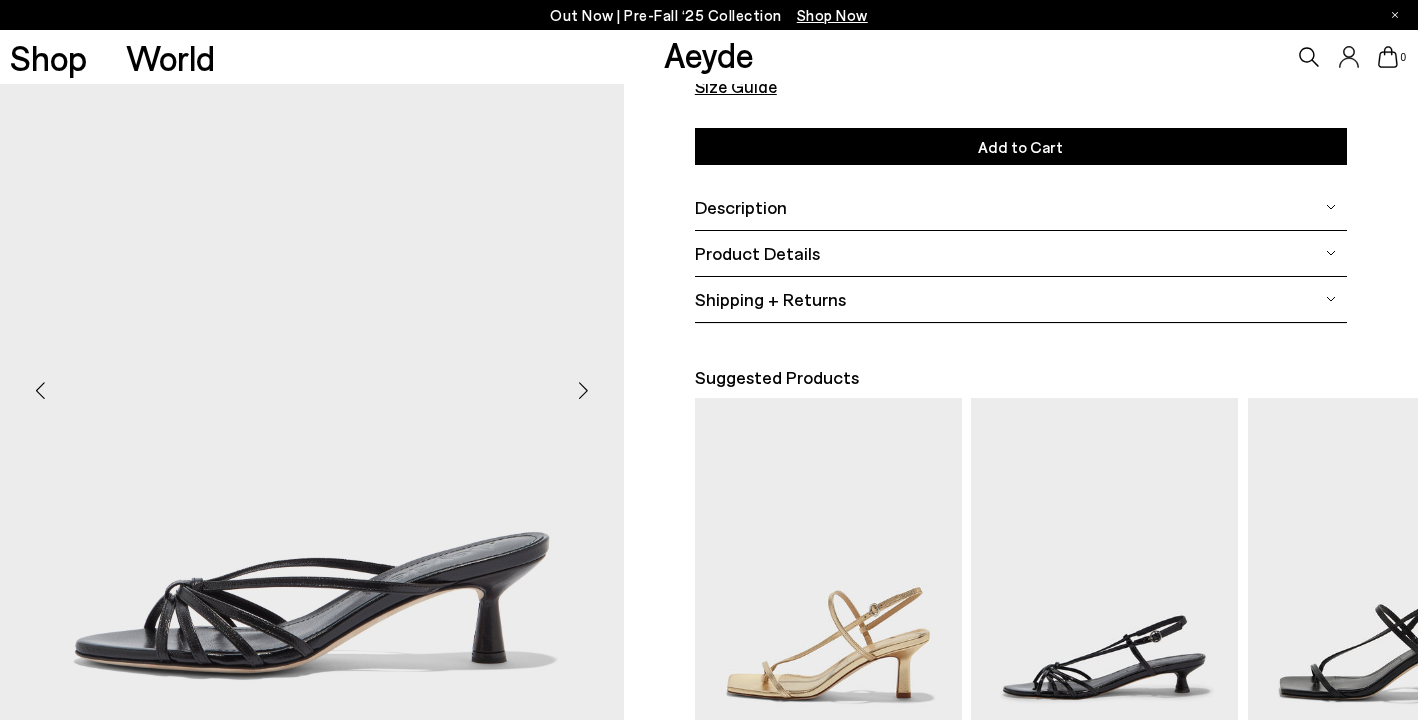 scroll, scrollTop: 326, scrollLeft: 0, axis: vertical 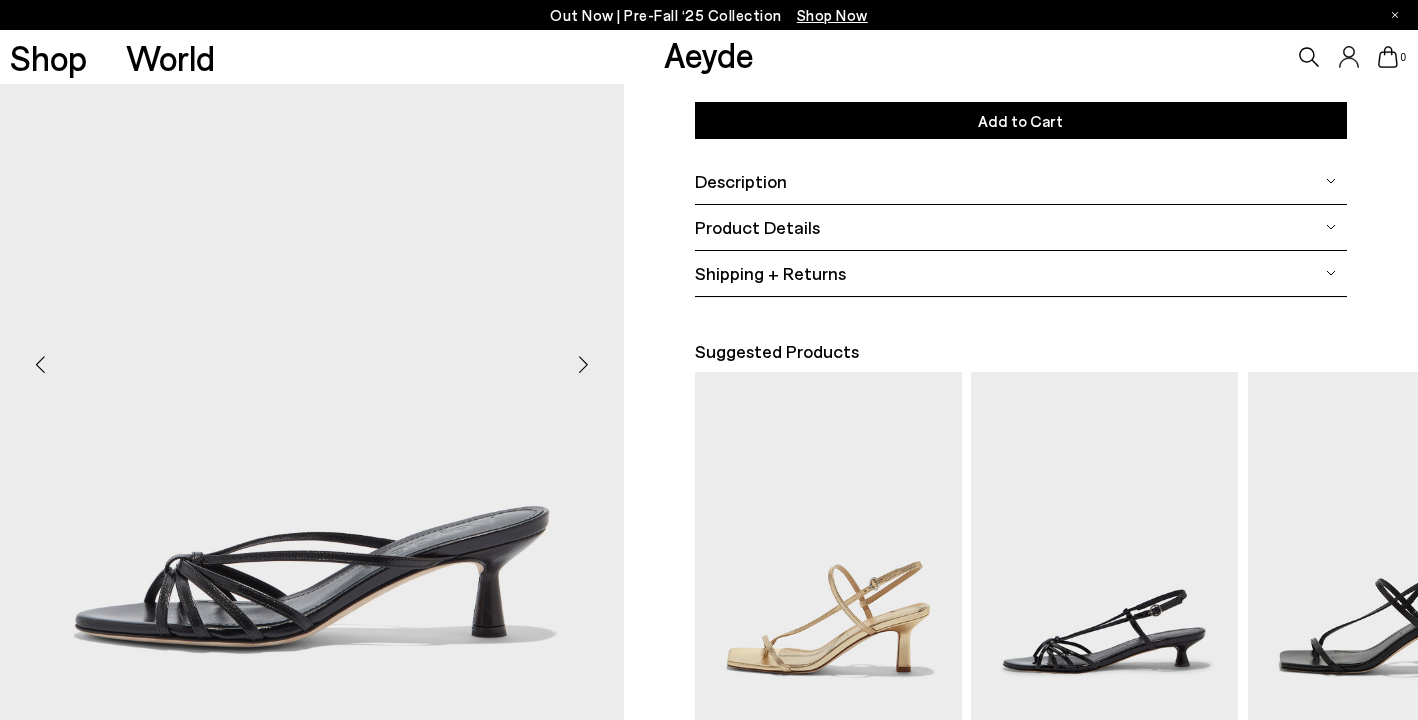 click on "Add to Cart" at bounding box center [1020, 120] 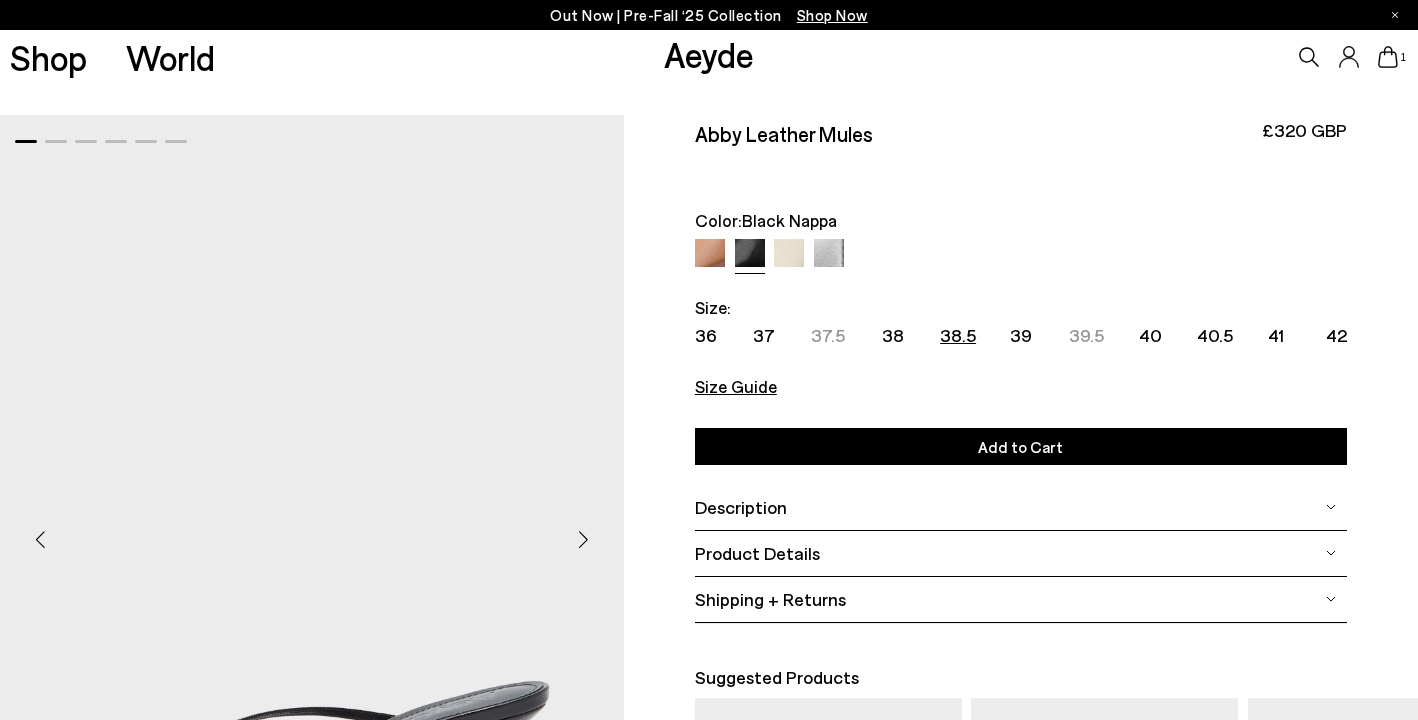 scroll, scrollTop: 0, scrollLeft: 0, axis: both 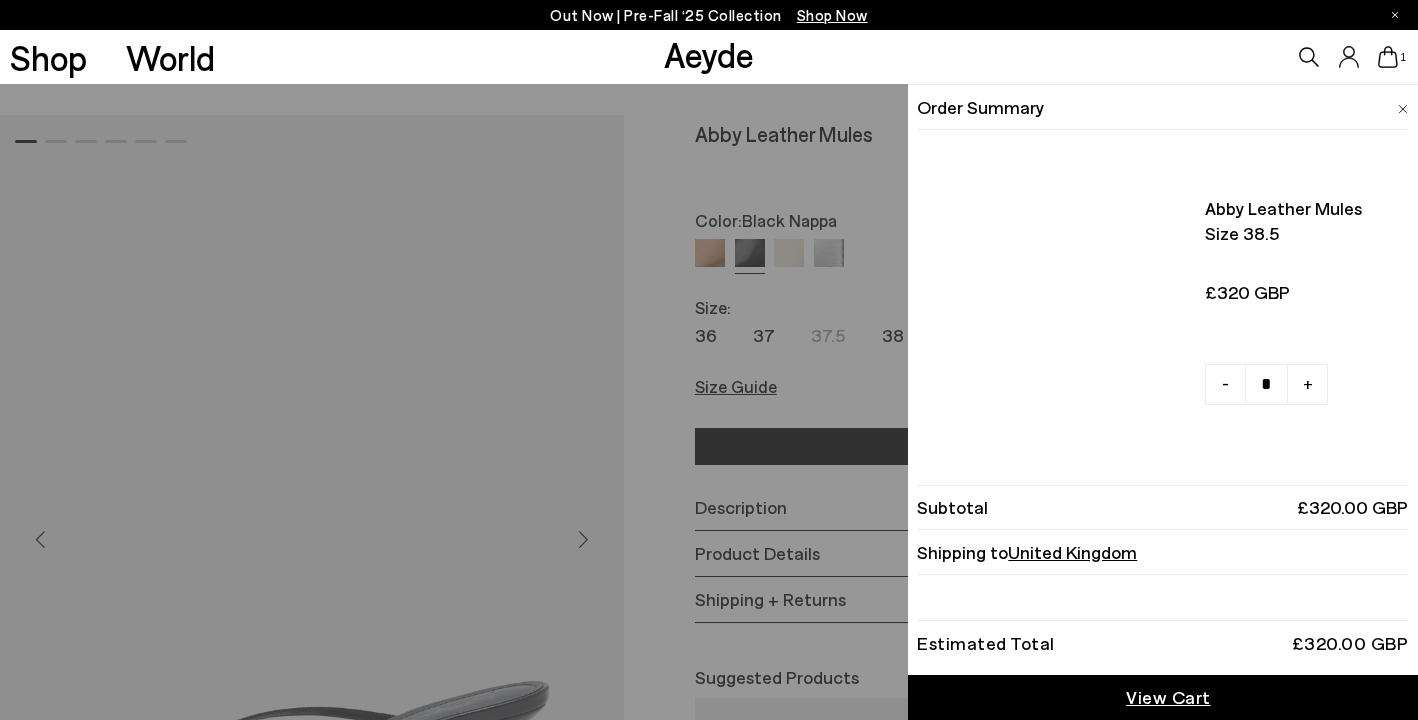 click 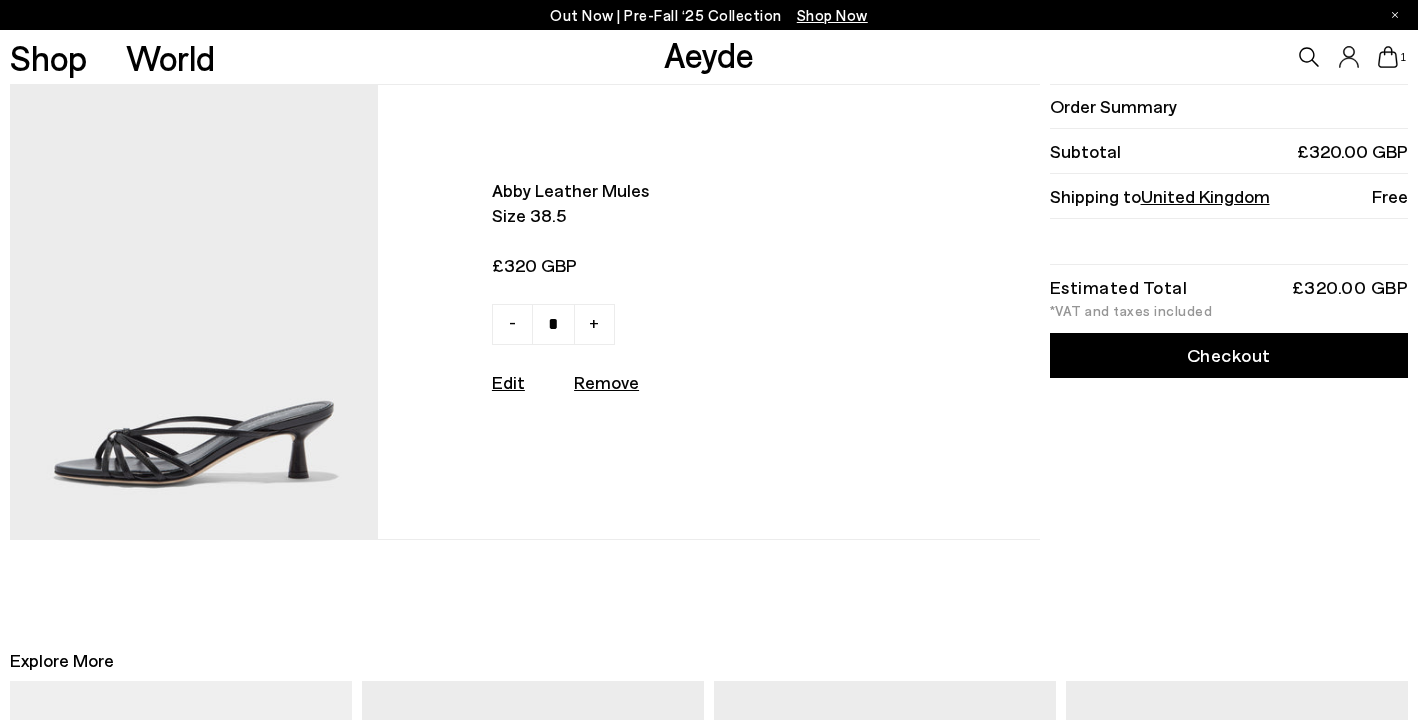 scroll, scrollTop: 0, scrollLeft: 0, axis: both 